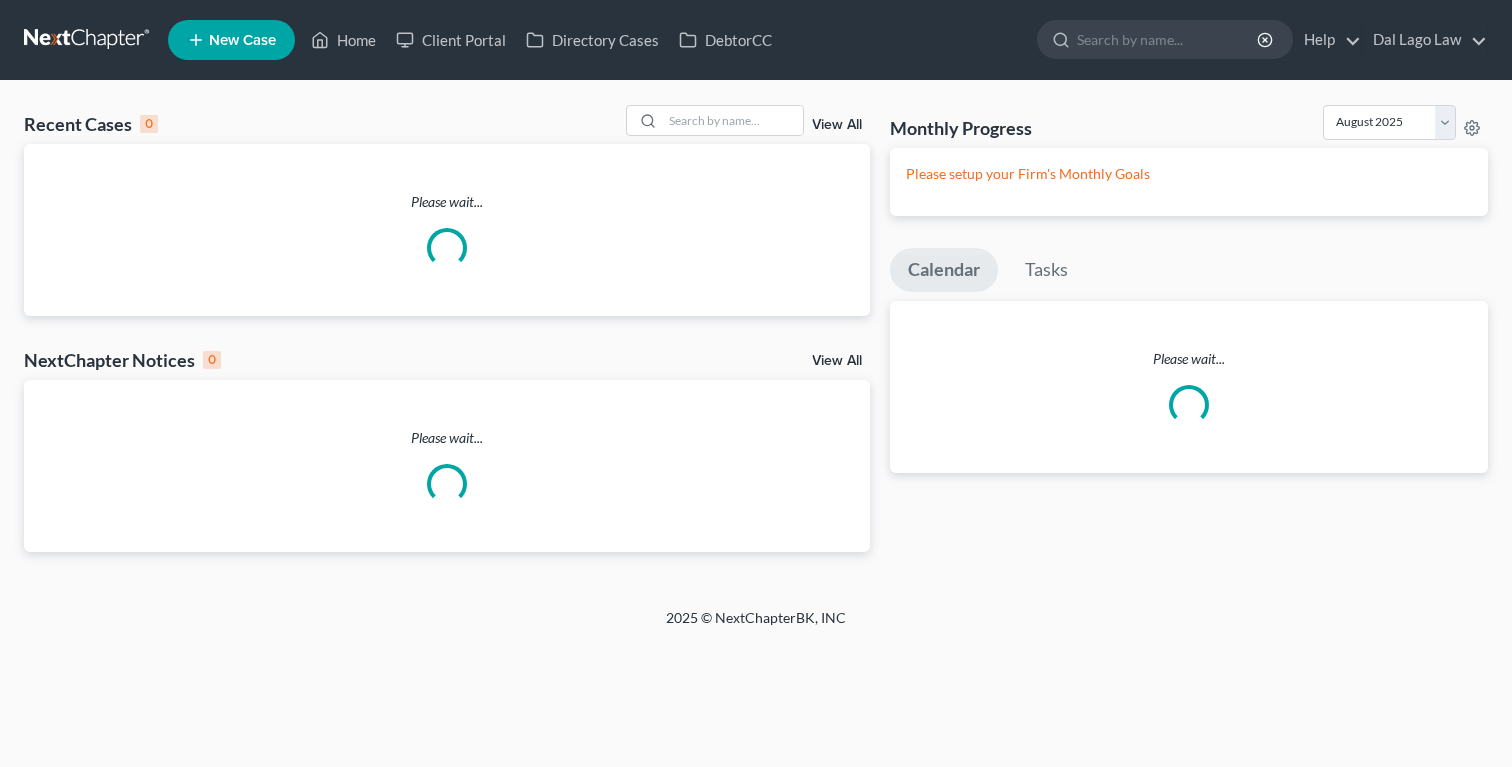 scroll, scrollTop: 0, scrollLeft: 0, axis: both 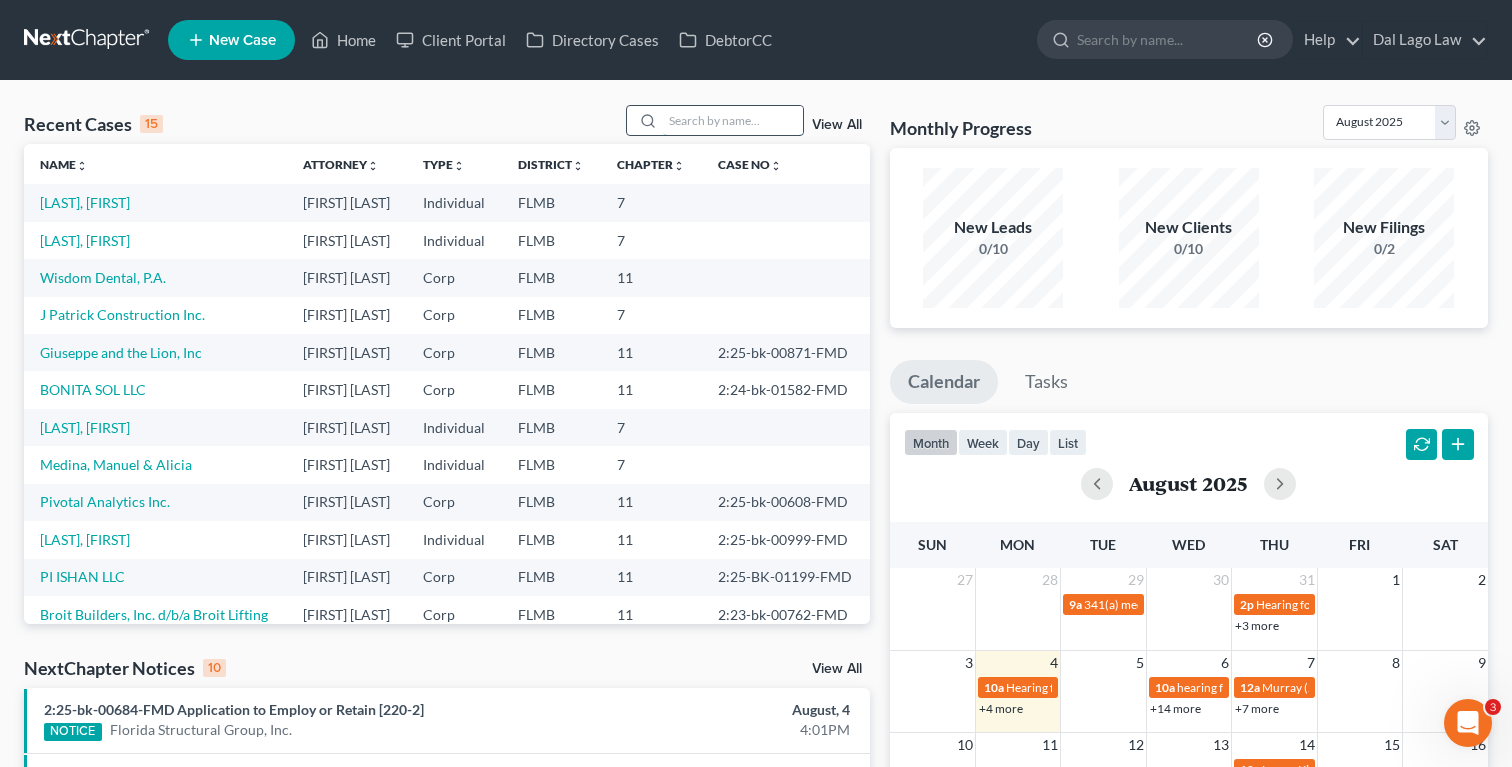 click at bounding box center [733, 120] 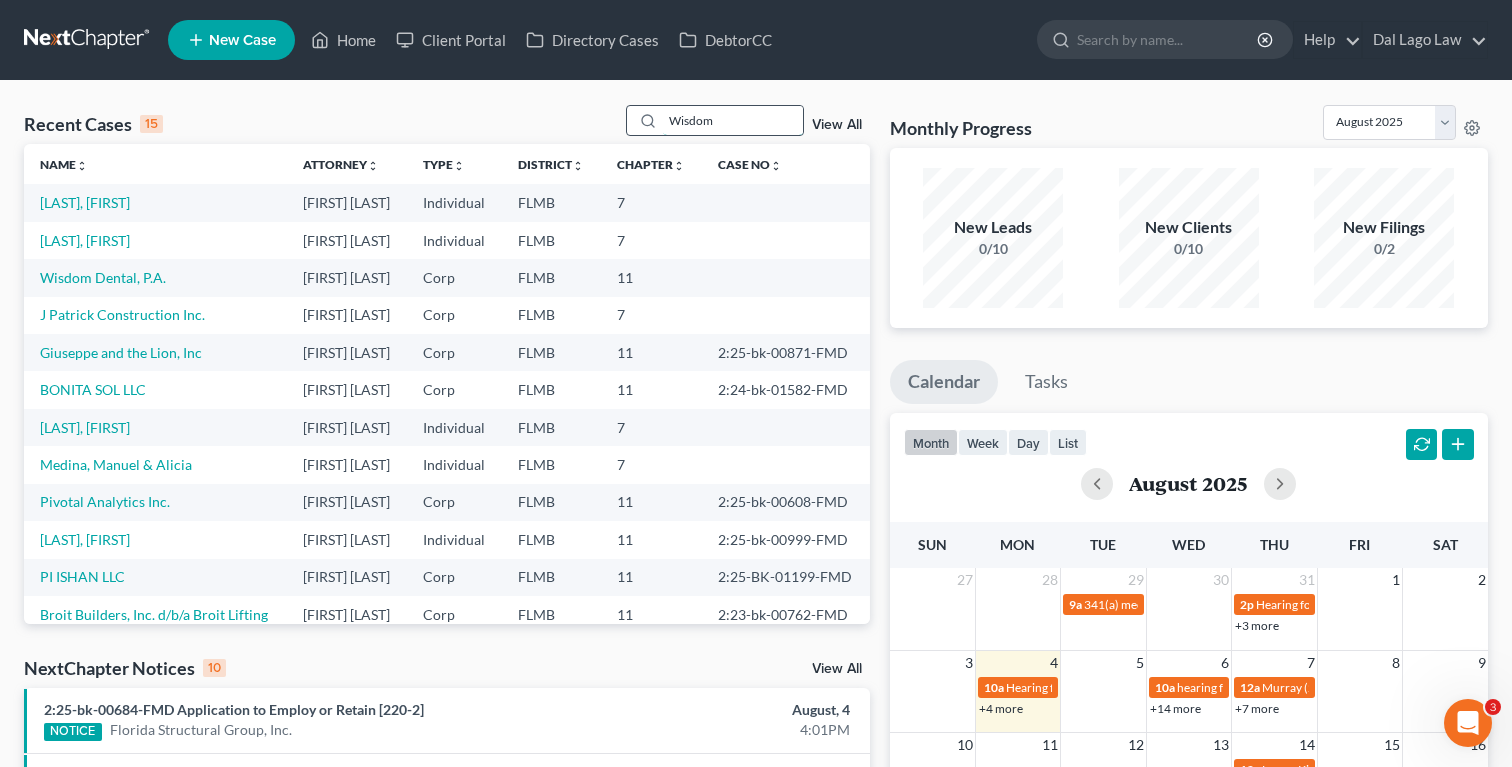 type on "Wisdom" 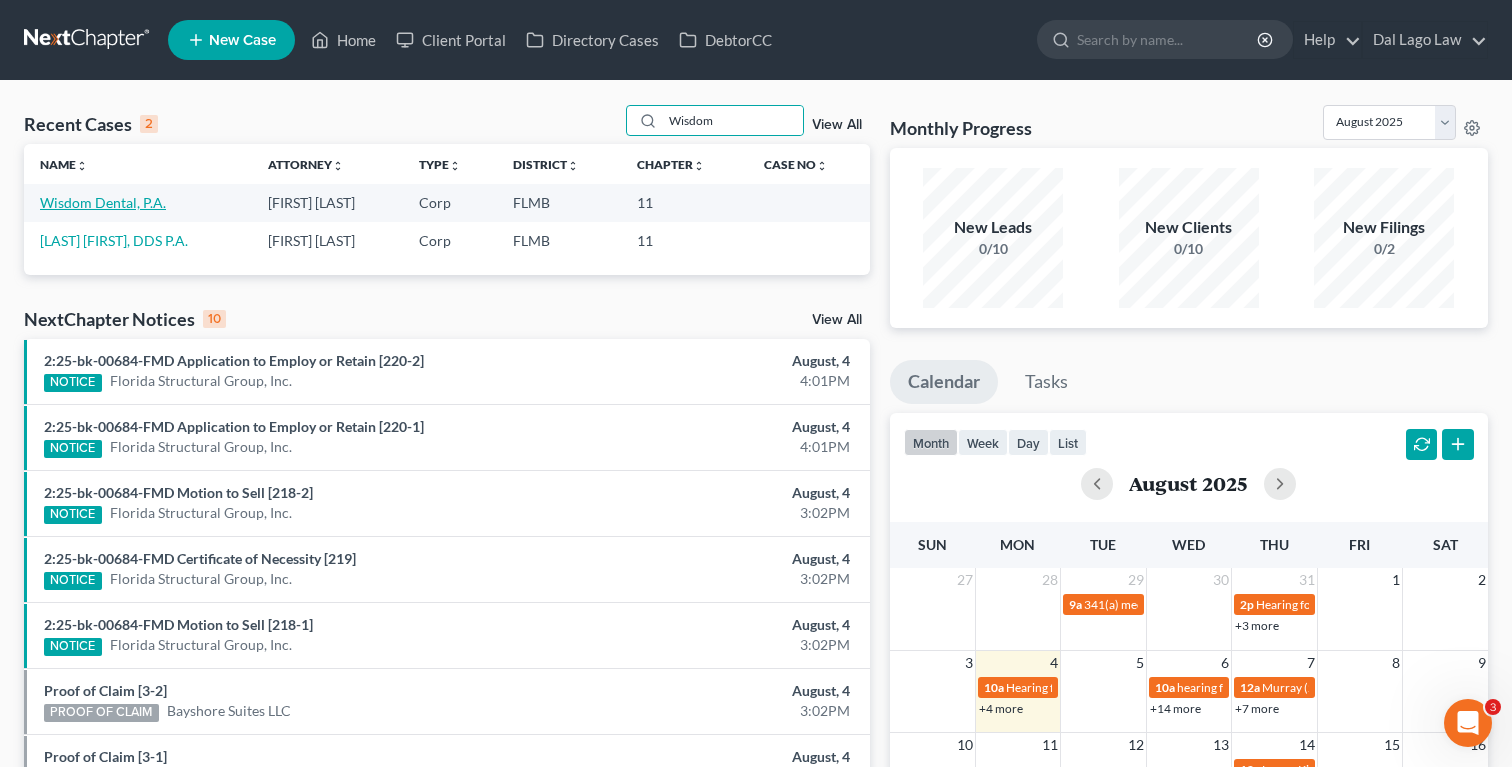 click on "Wisdom Dental, P.A." at bounding box center (103, 202) 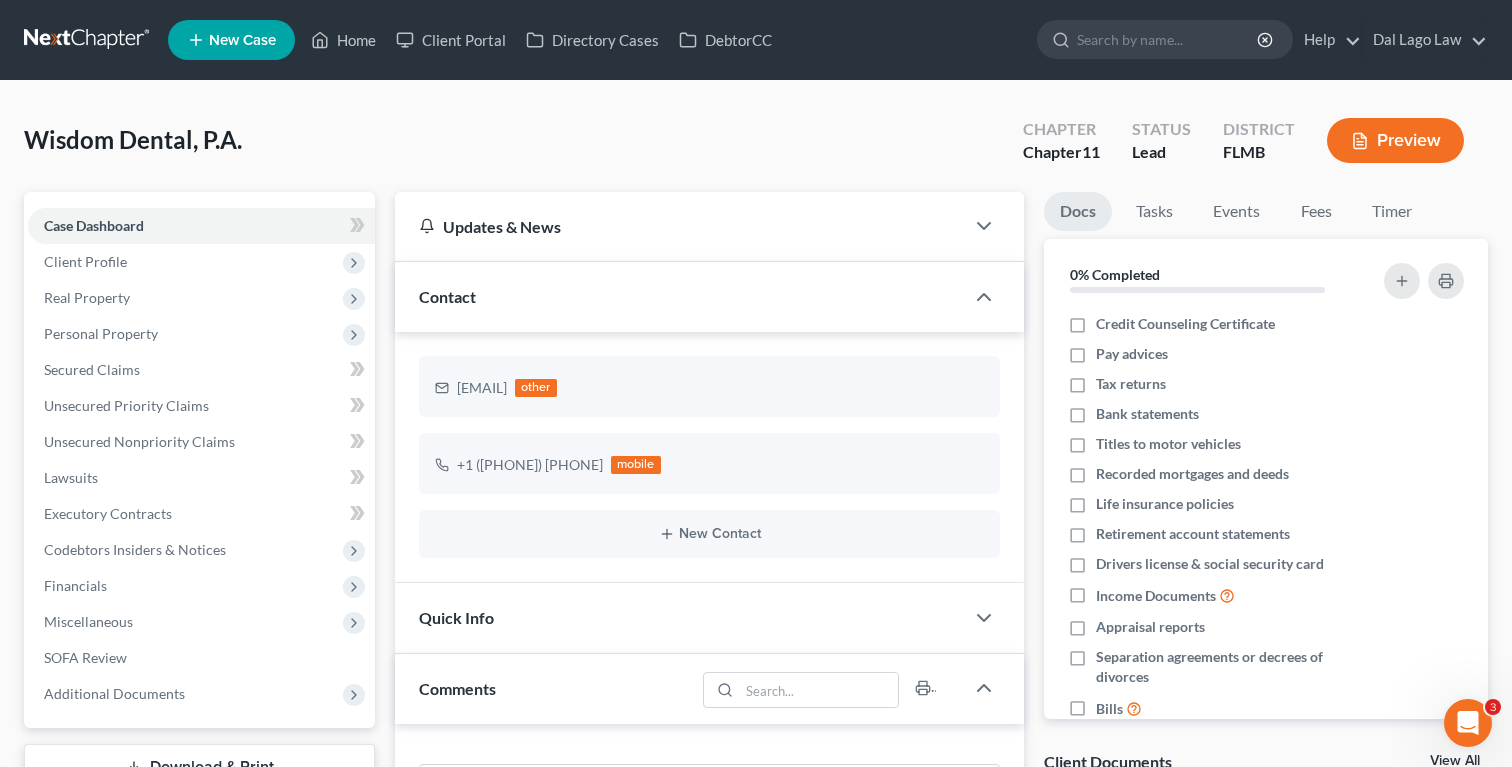 scroll, scrollTop: 788, scrollLeft: 0, axis: vertical 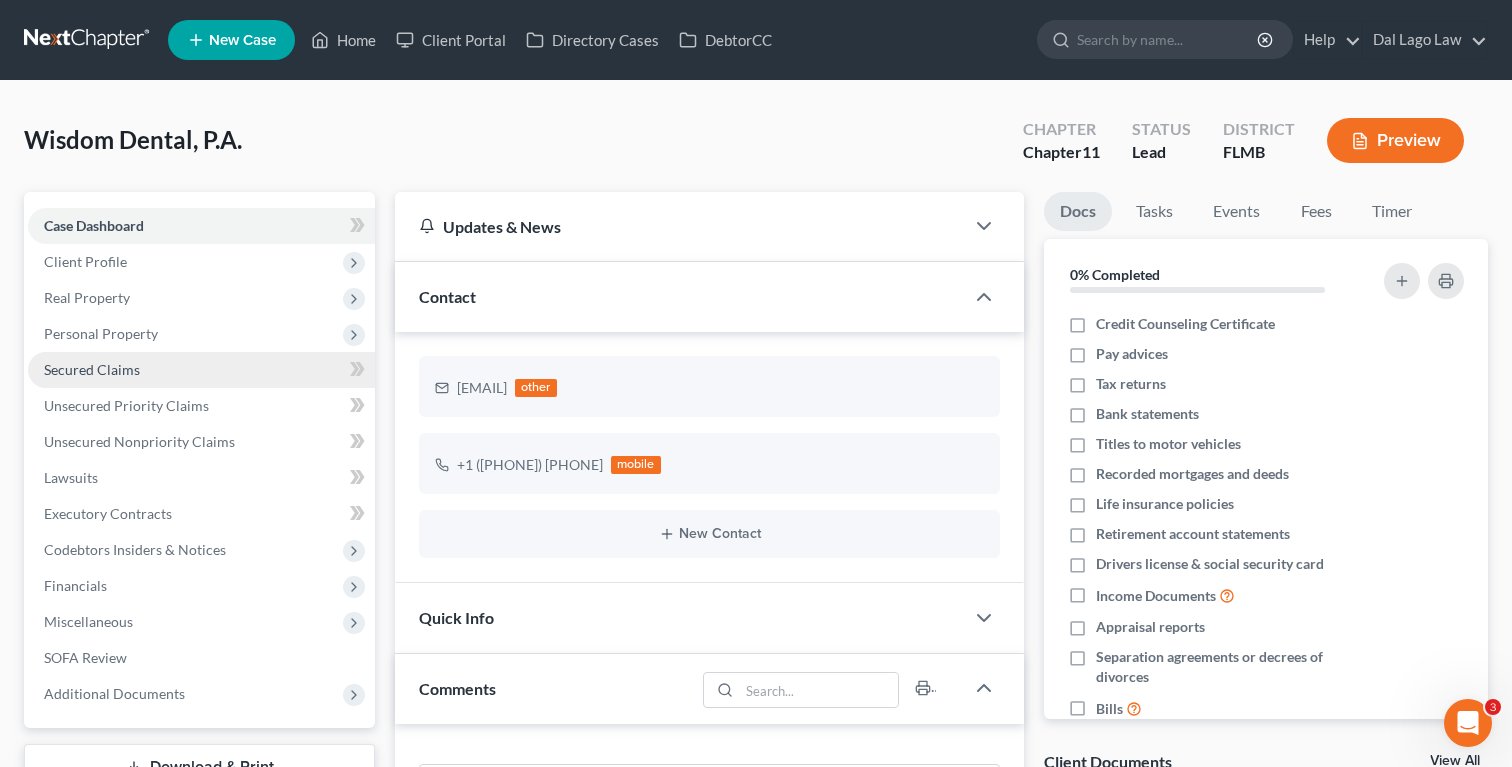 click on "Secured Claims" at bounding box center [92, 369] 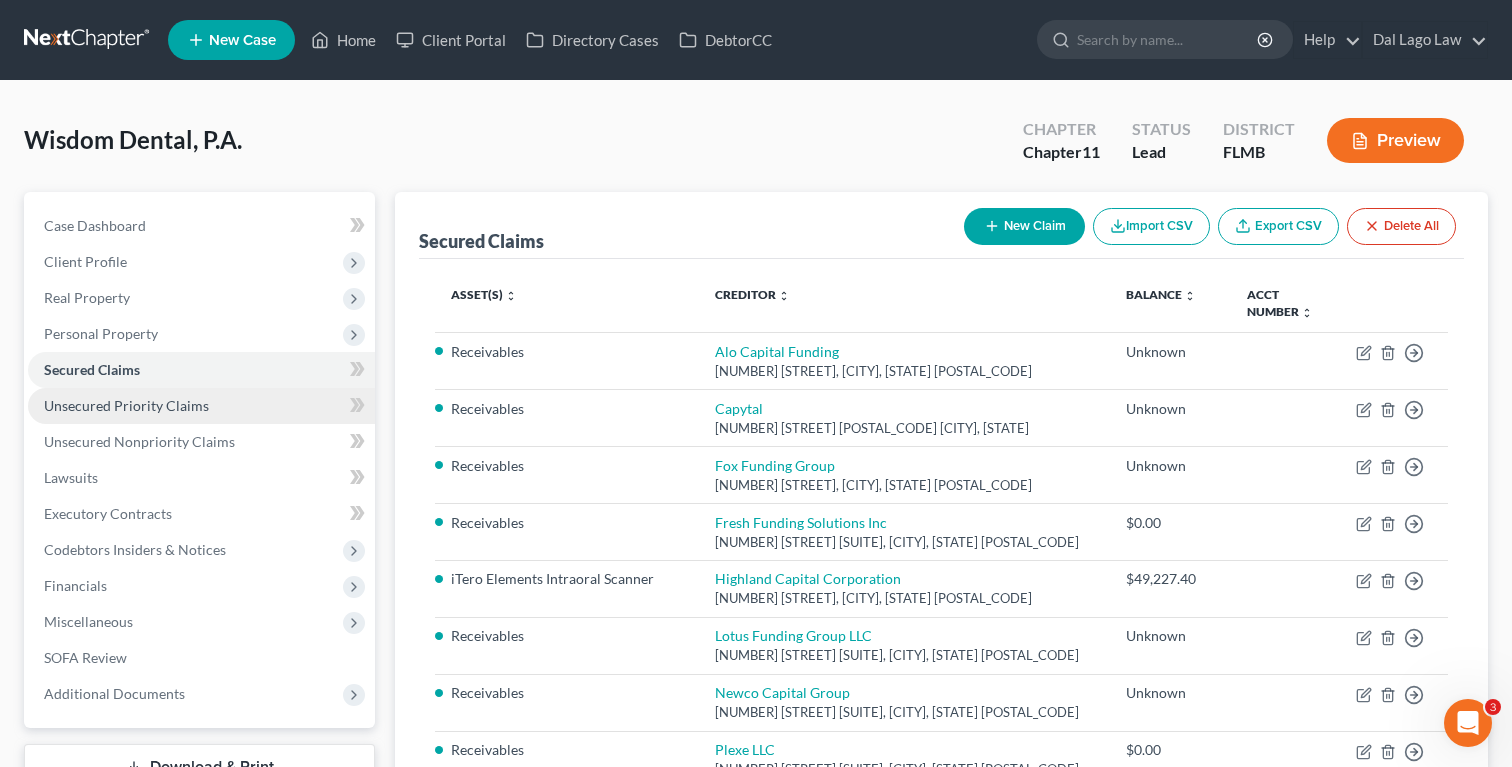 click on "Unsecured Priority Claims" at bounding box center (126, 405) 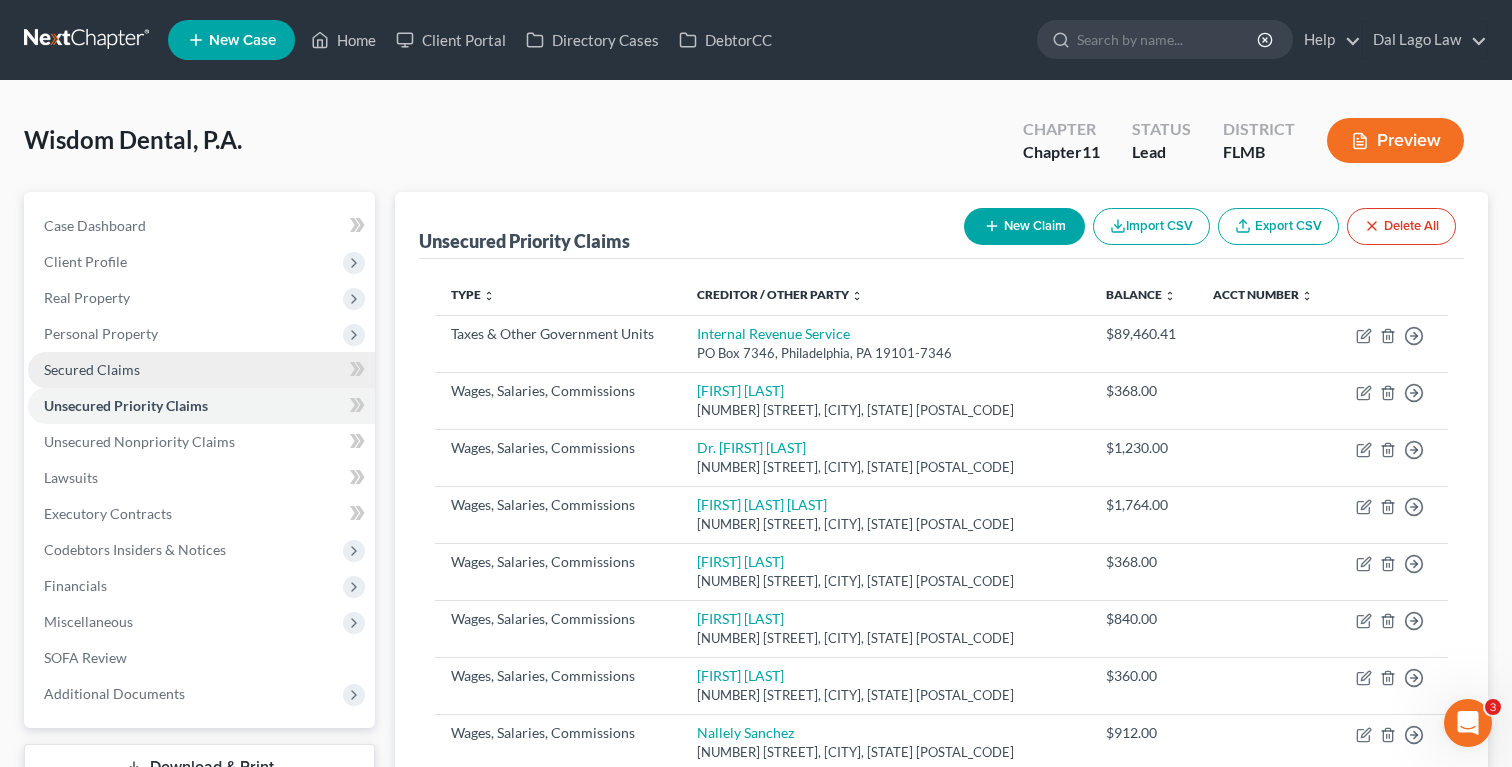 click on "Secured Claims" at bounding box center (201, 370) 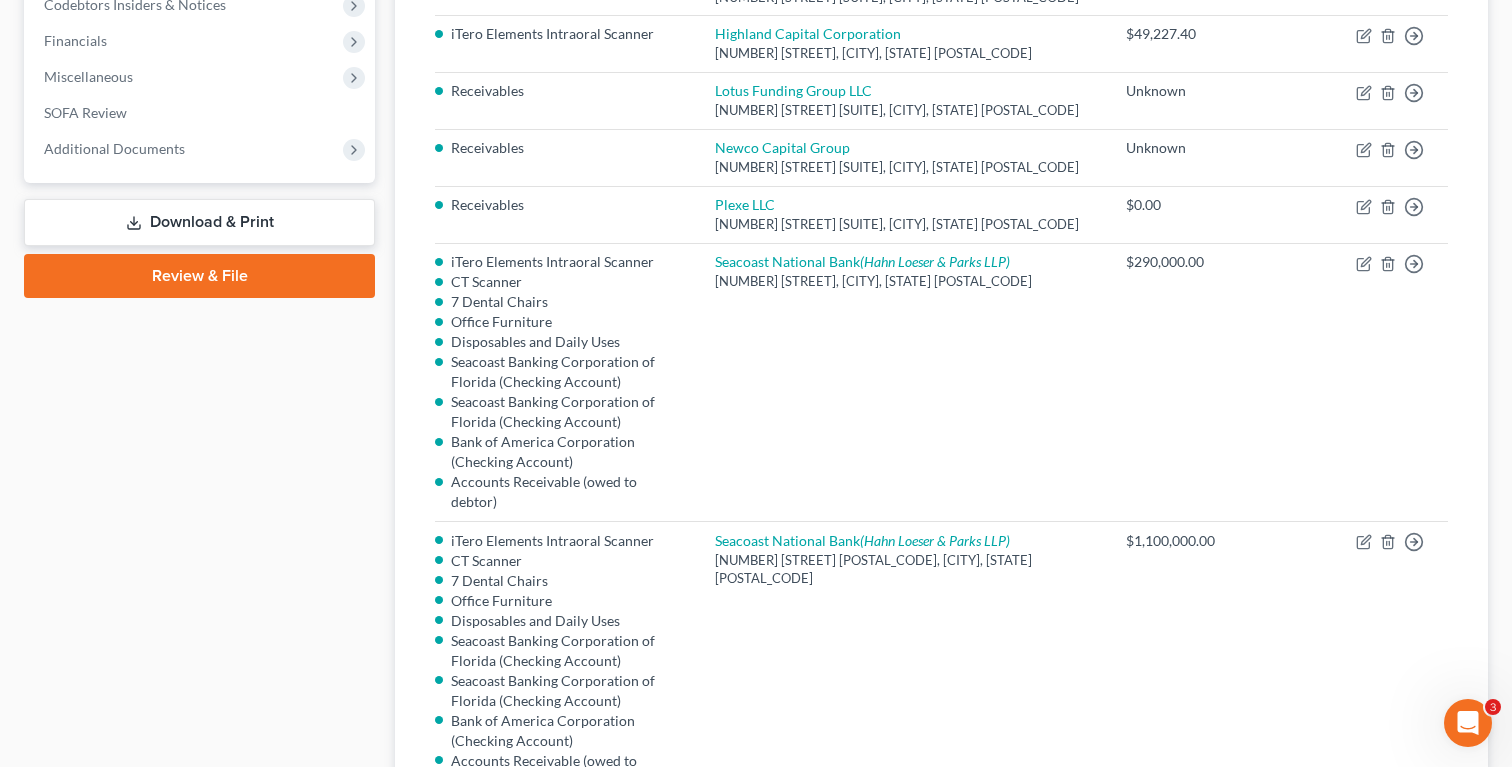 scroll, scrollTop: 0, scrollLeft: 0, axis: both 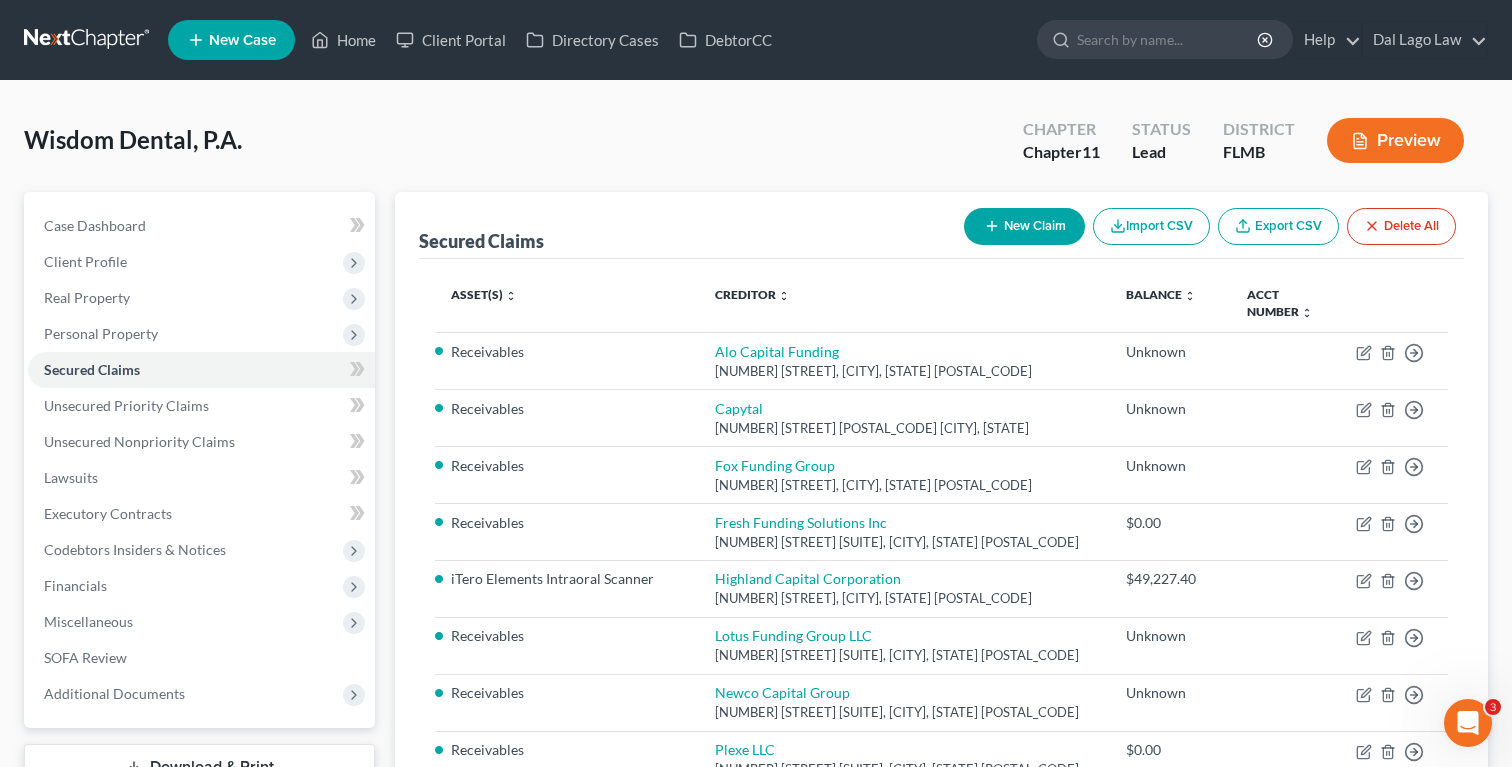 click on "New Claim" at bounding box center (1024, 226) 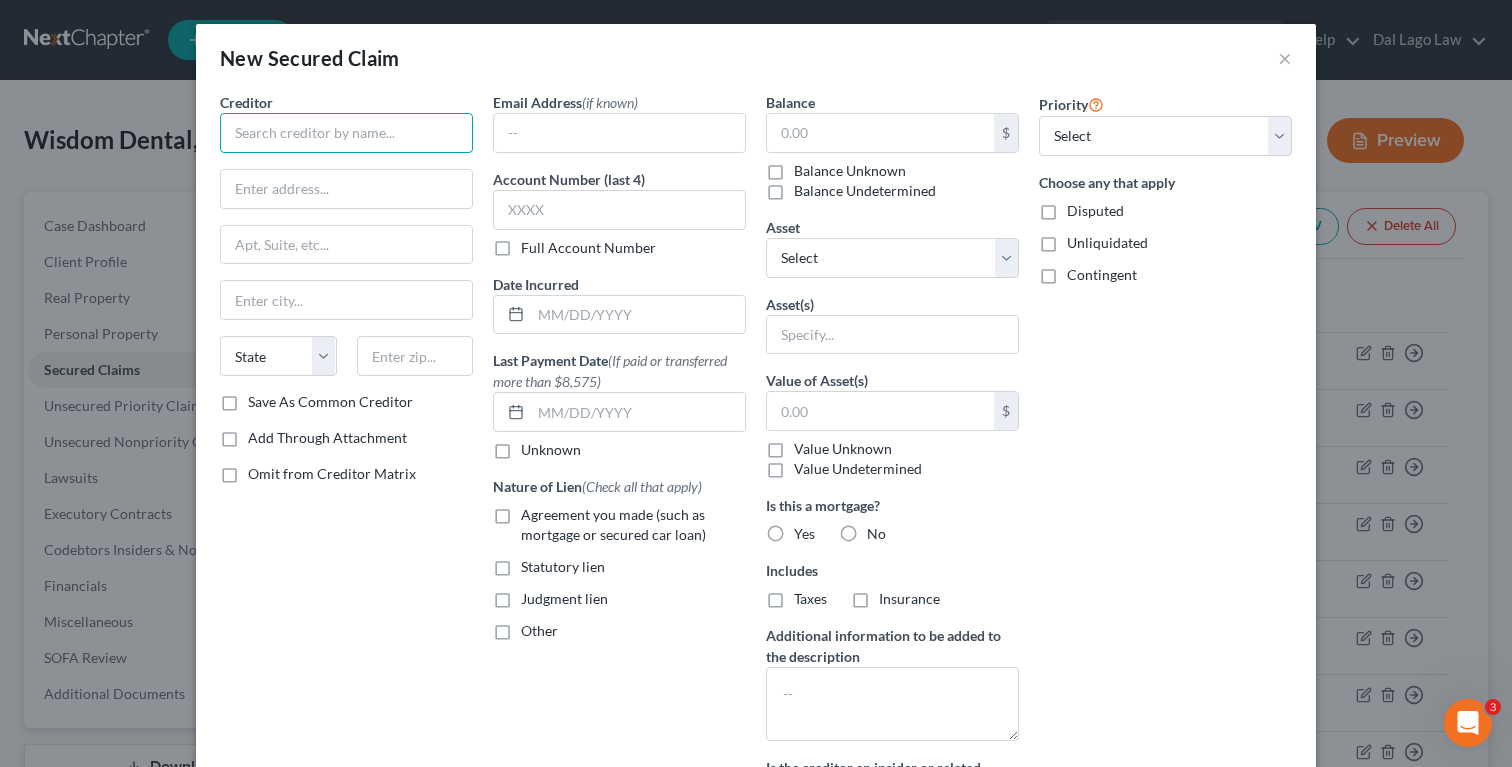 click at bounding box center (346, 133) 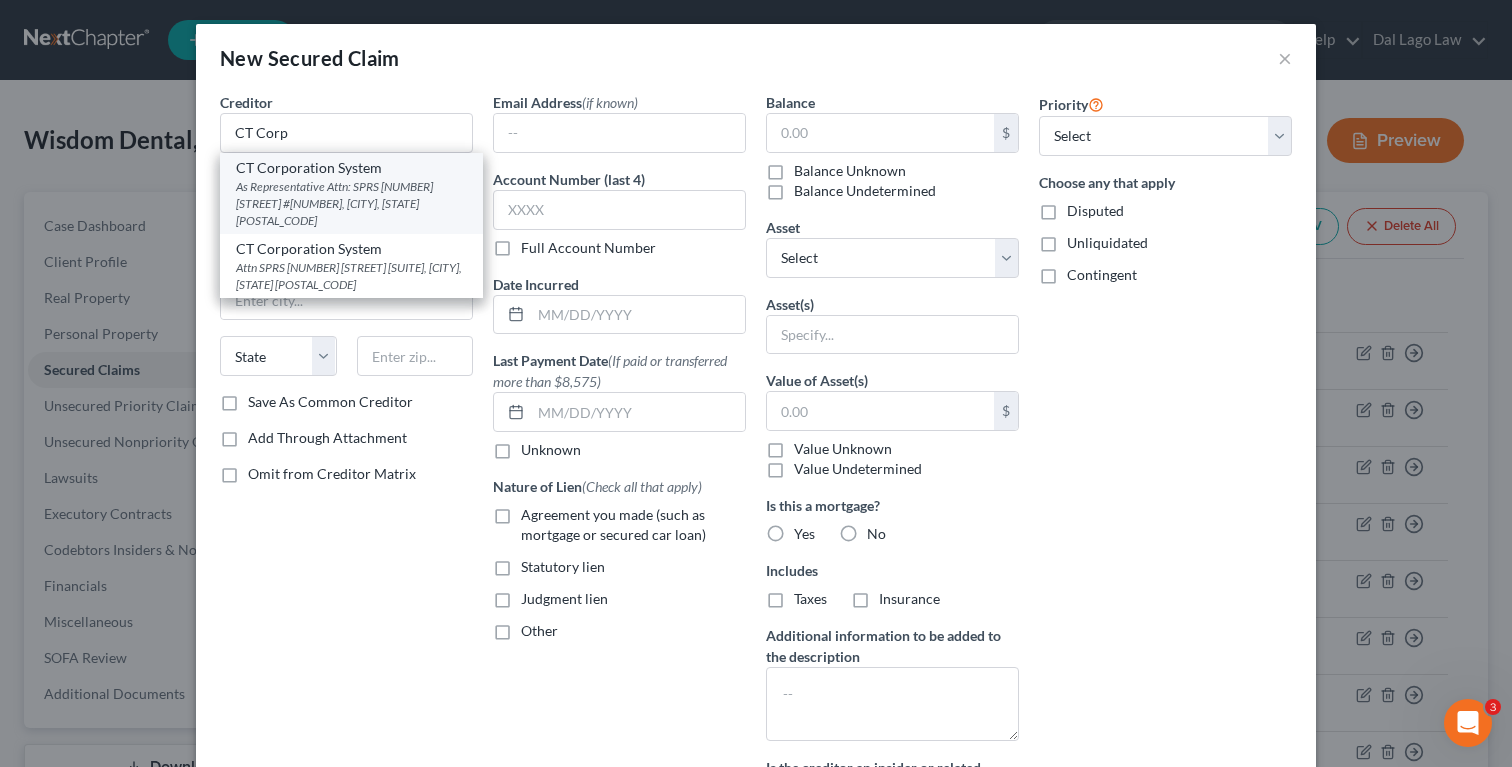 click on "As Representative Attn: SPRS [NUMBER] [STREET] #[NUMBER], [CITY], [STATE] [POSTAL_CODE]" at bounding box center (351, 203) 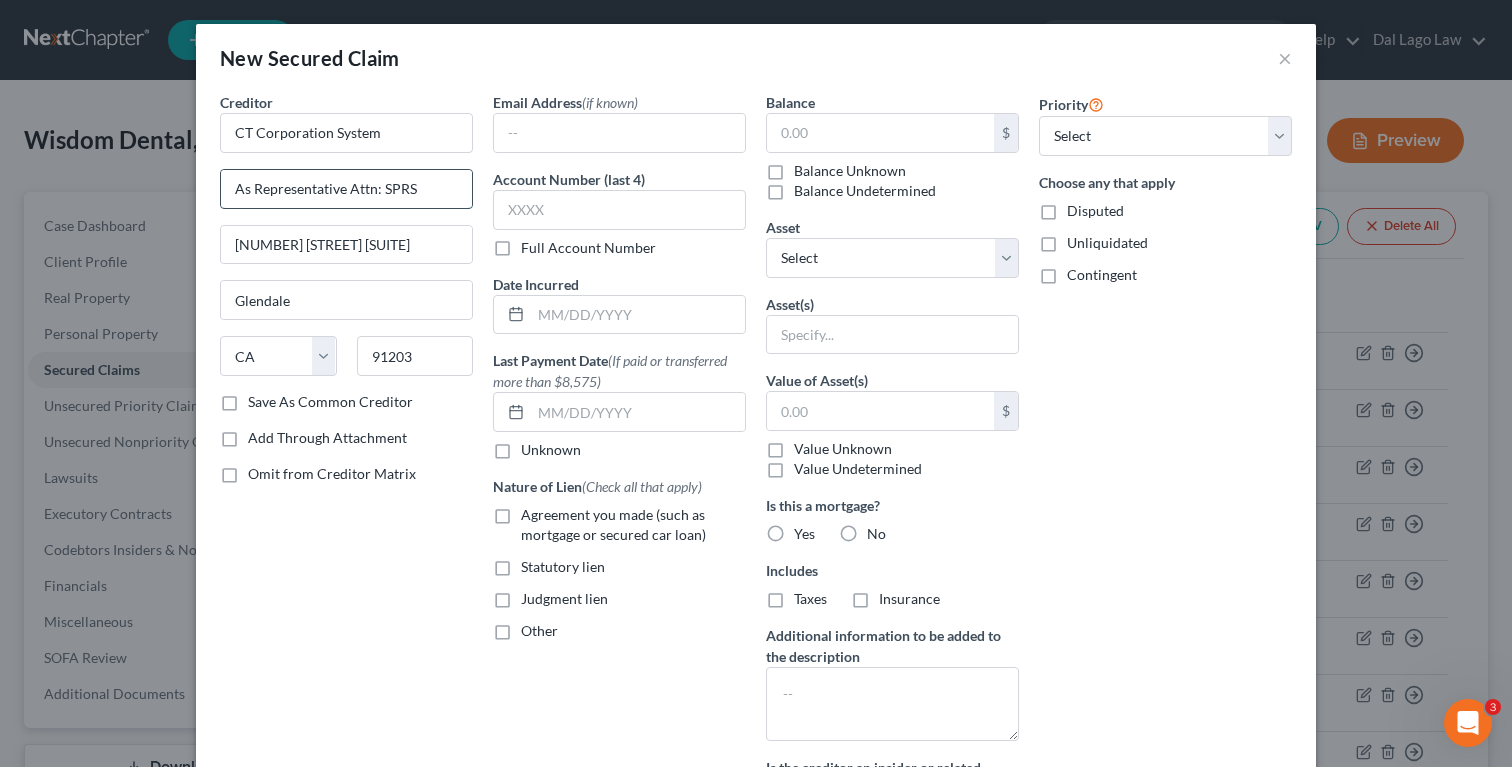 click on "As Representative Attn: SPRS" at bounding box center [346, 189] 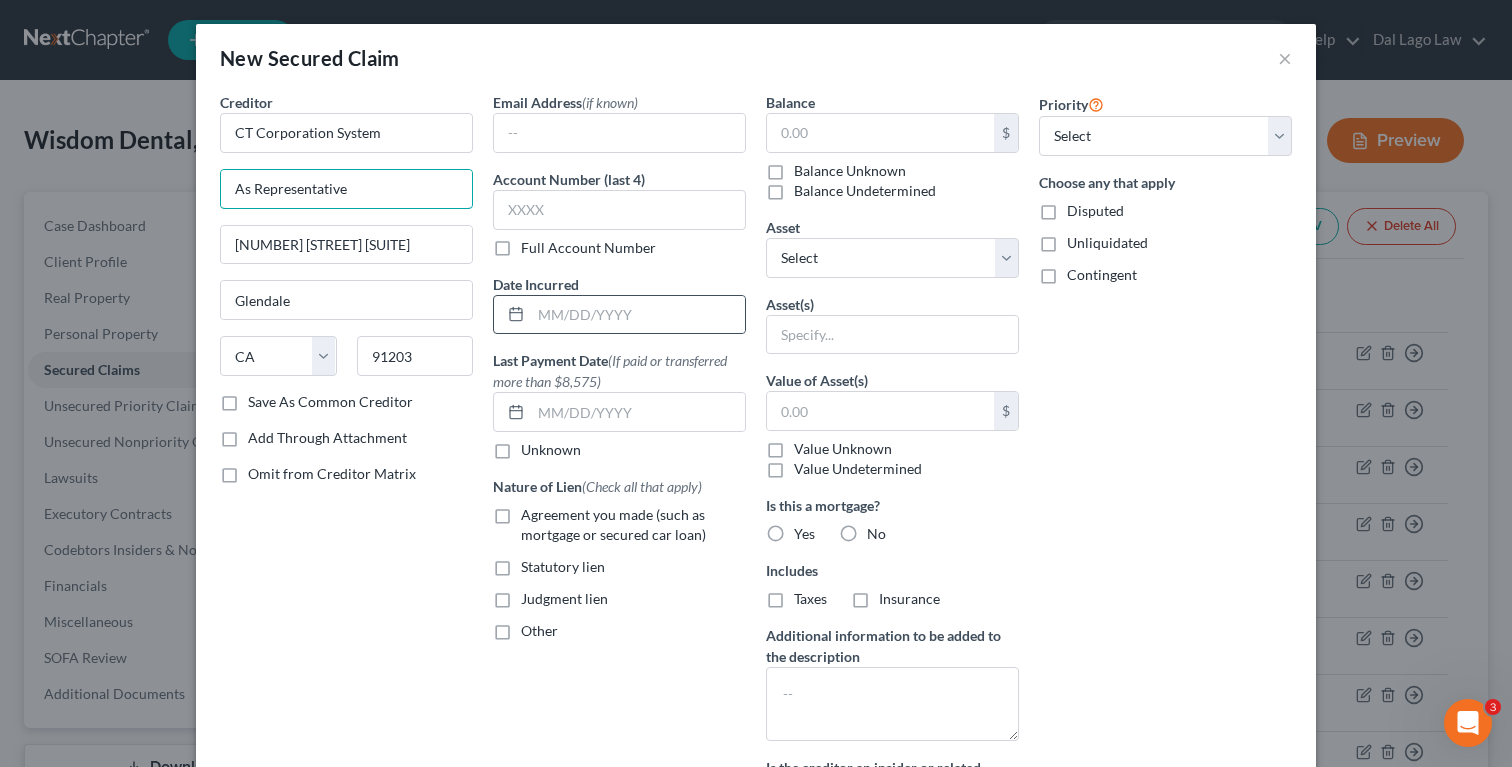 type on "As Representative" 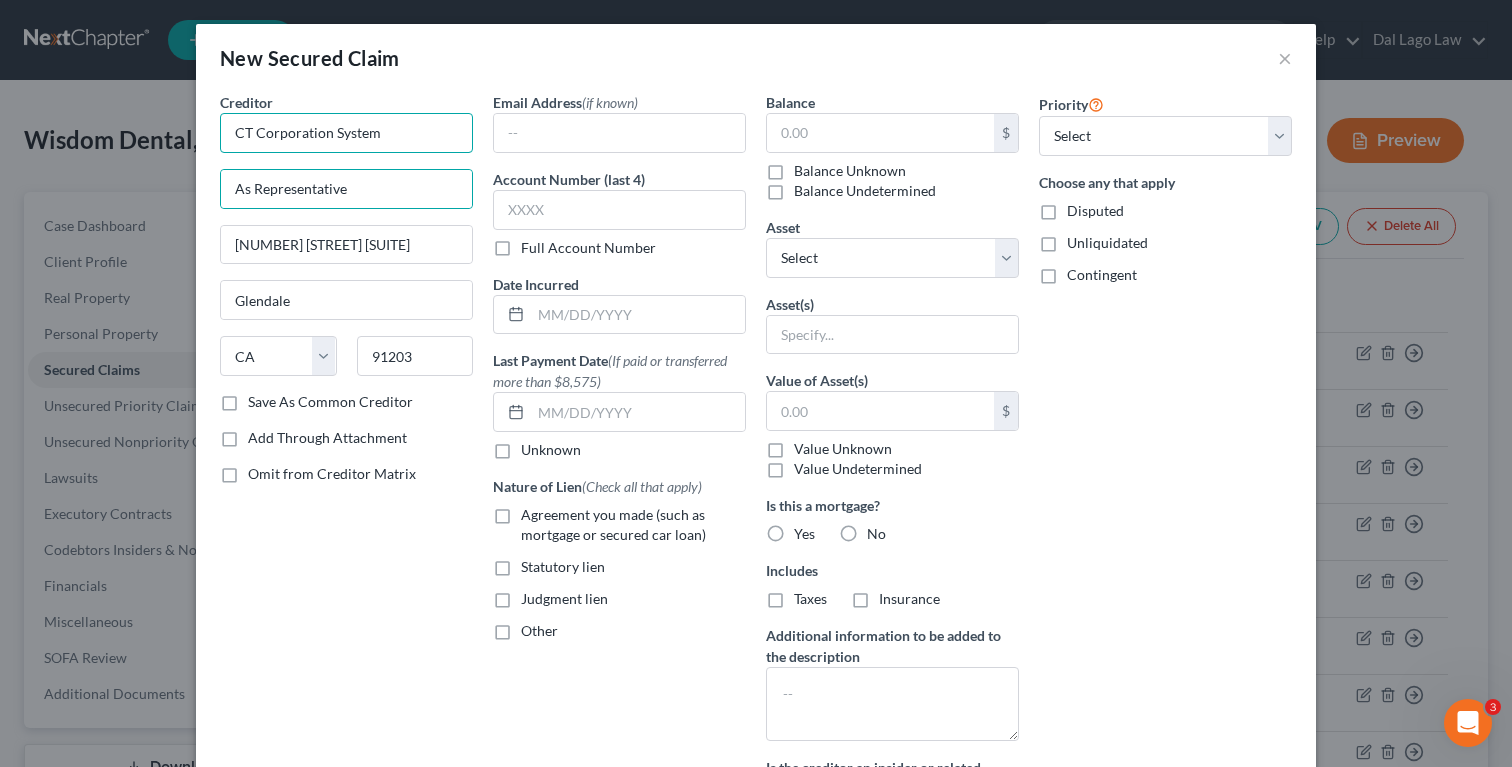 click on "CT Corporation System" at bounding box center (346, 133) 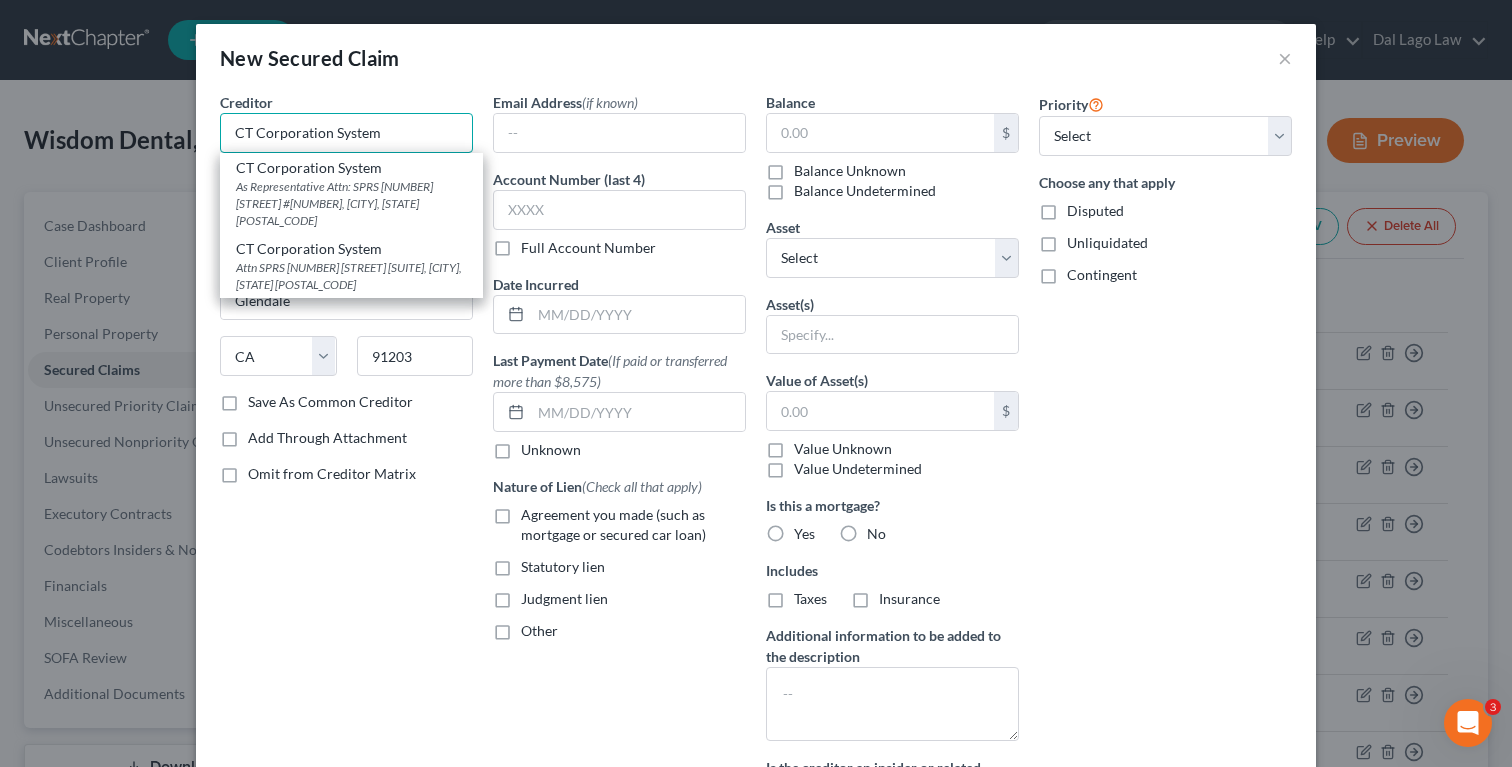 drag, startPoint x: 426, startPoint y: 135, endPoint x: 187, endPoint y: 133, distance: 239.00836 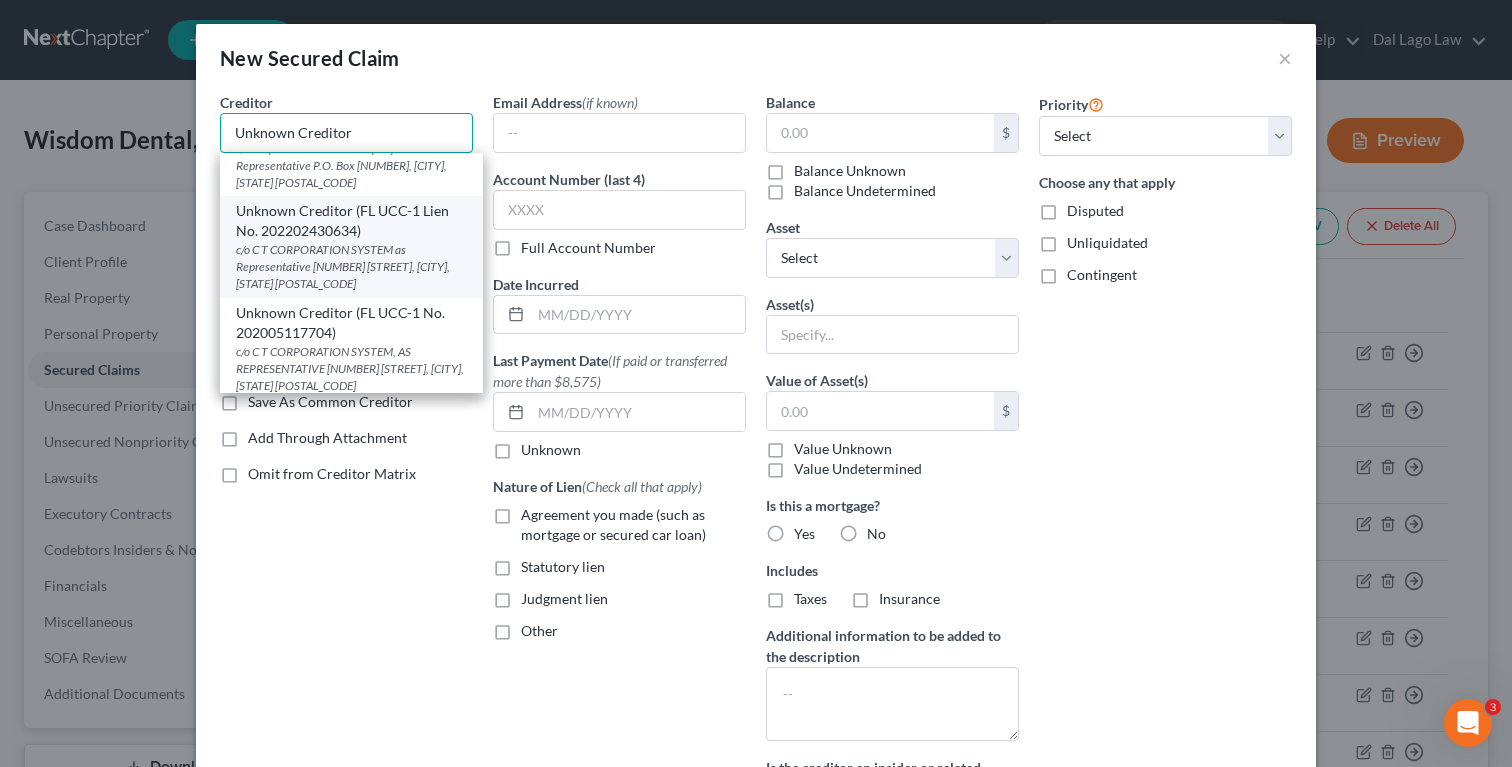 scroll, scrollTop: 40, scrollLeft: 0, axis: vertical 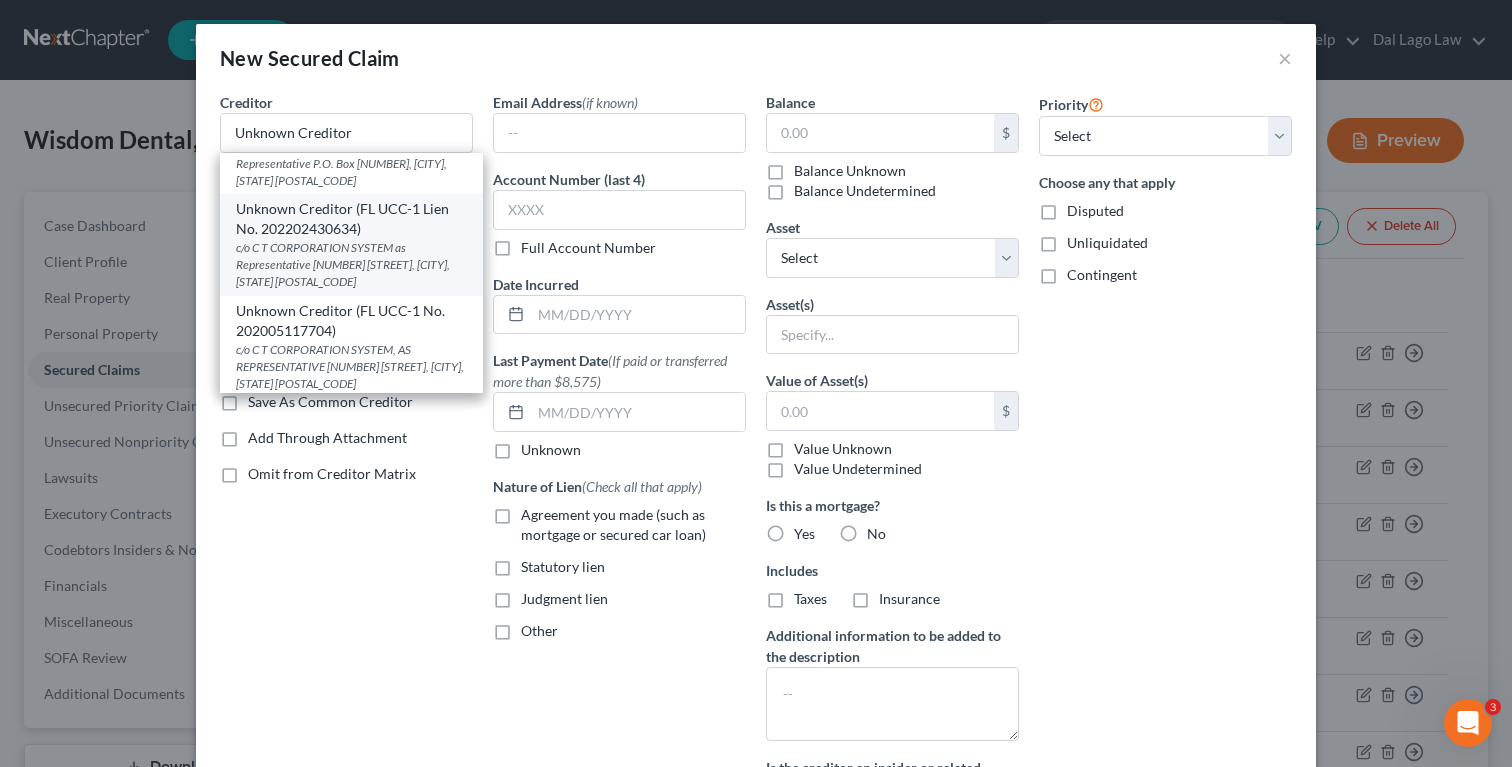 click on "c/o C T CORPORATION SYSTEM as Representative [NUMBER] [STREET], [CITY], [STATE] [POSTAL_CODE]" at bounding box center [351, 264] 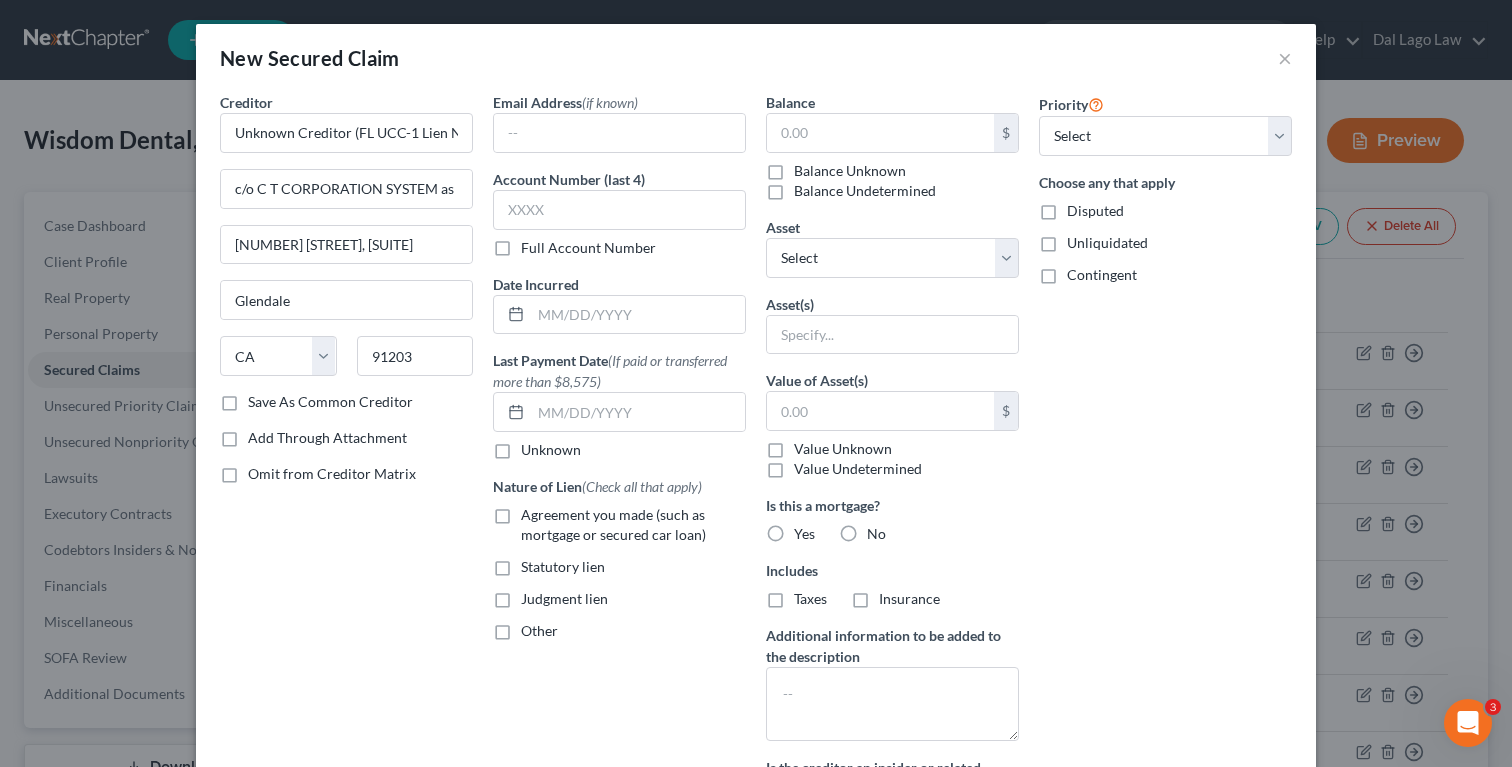 scroll, scrollTop: 0, scrollLeft: 0, axis: both 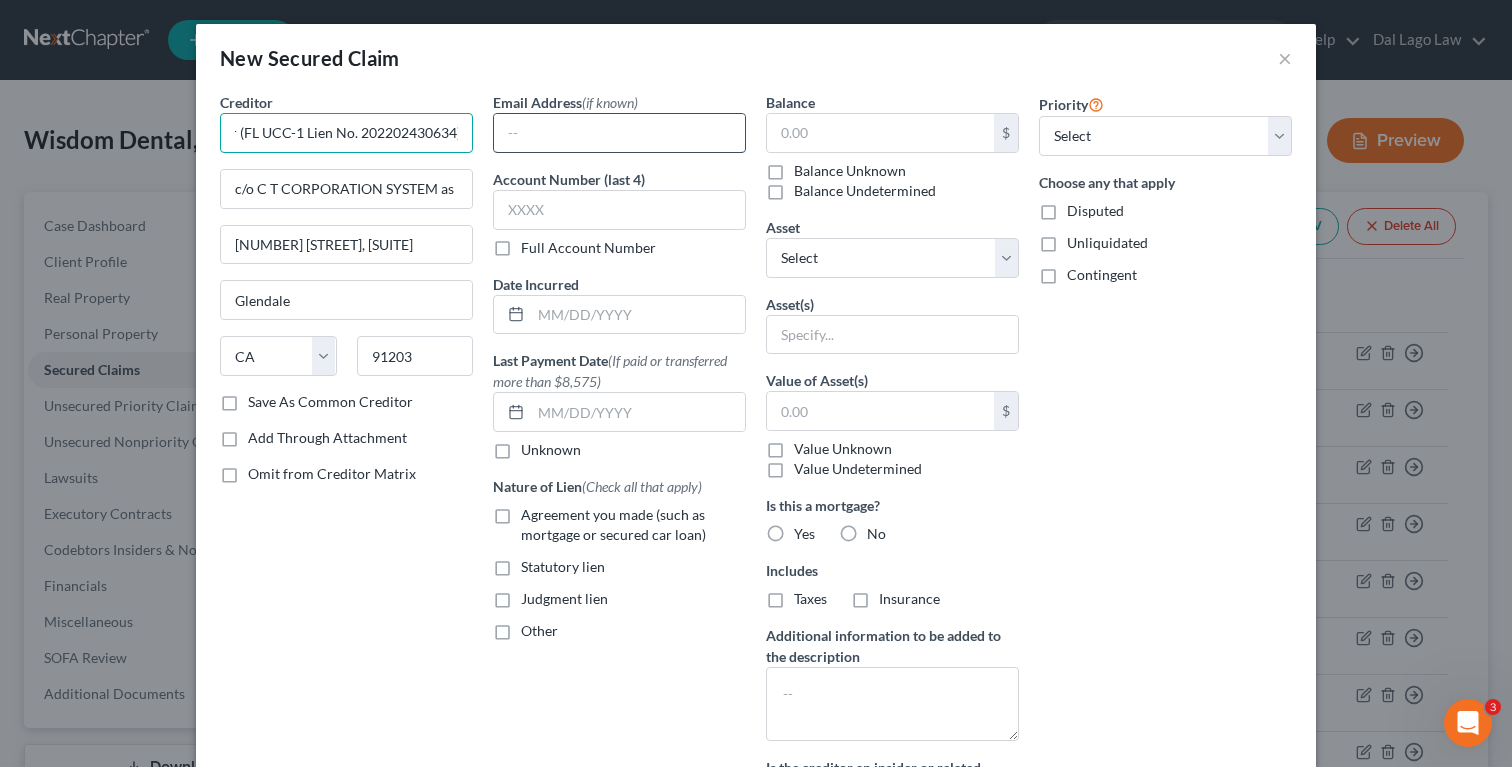 drag, startPoint x: 407, startPoint y: 133, endPoint x: 525, endPoint y: 132, distance: 118.004234 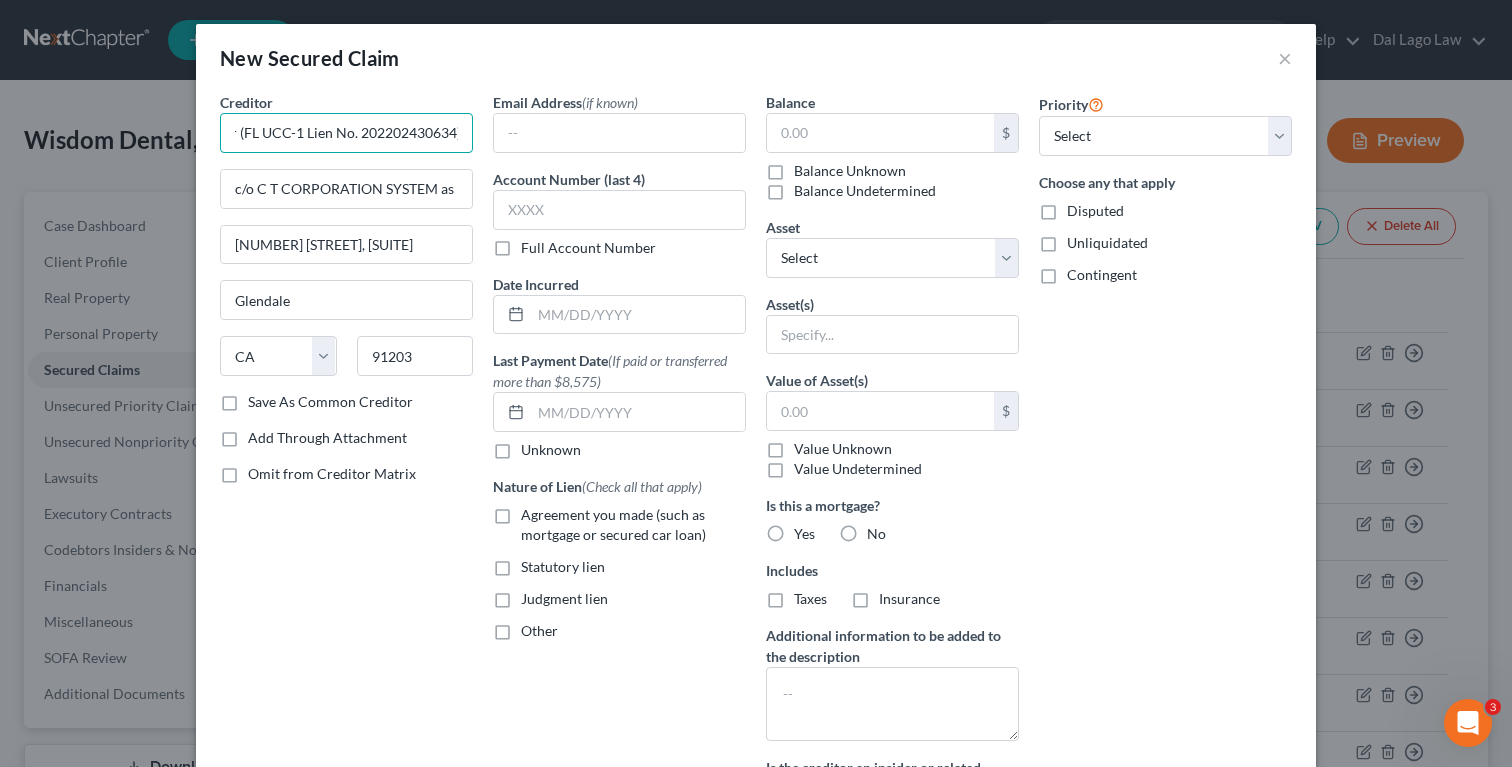 click on "Unknown Creditor (FL UCC-1 Lien No. 202202430634)" at bounding box center [346, 133] 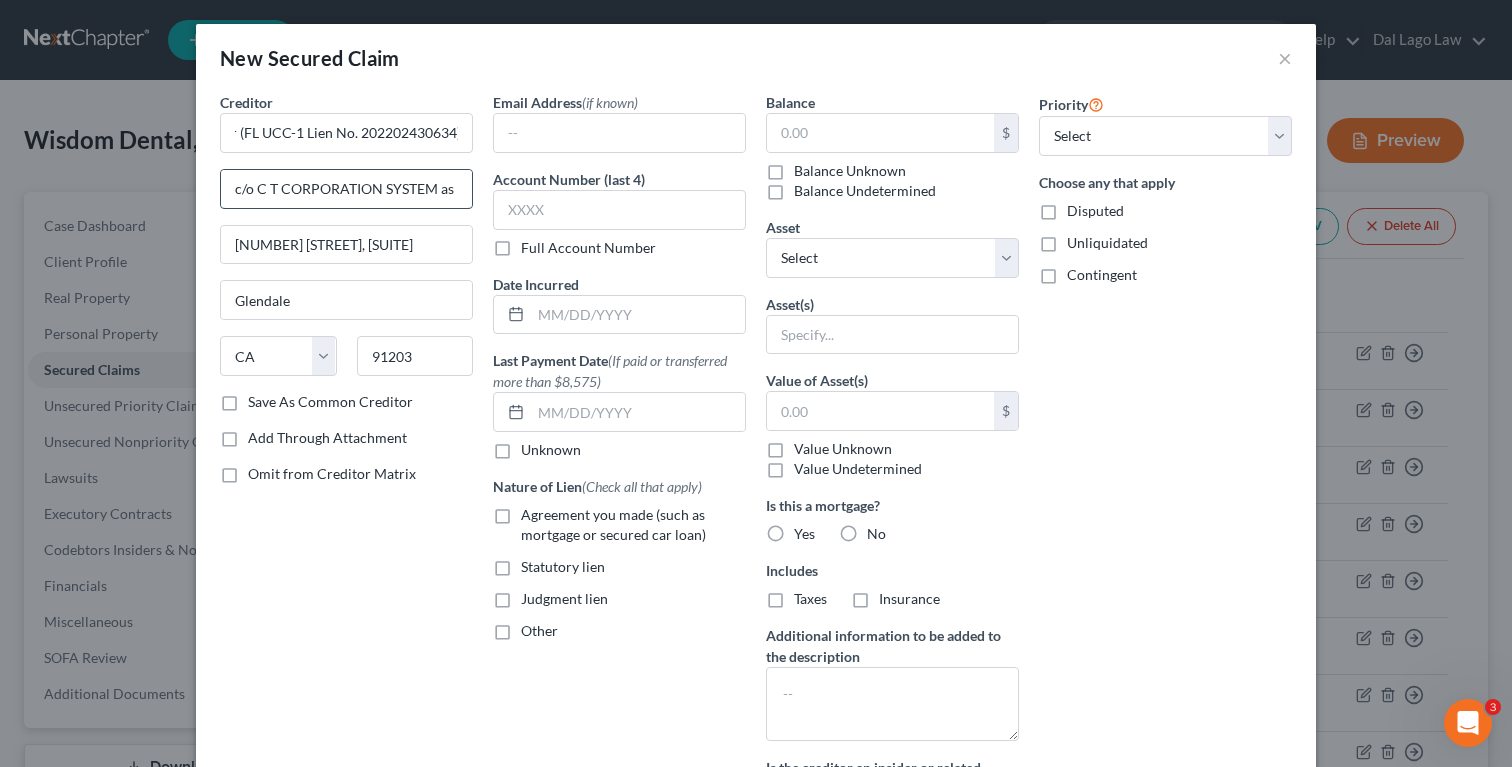 click on "c/o C T CORPORATION SYSTEM as Representative" at bounding box center [346, 189] 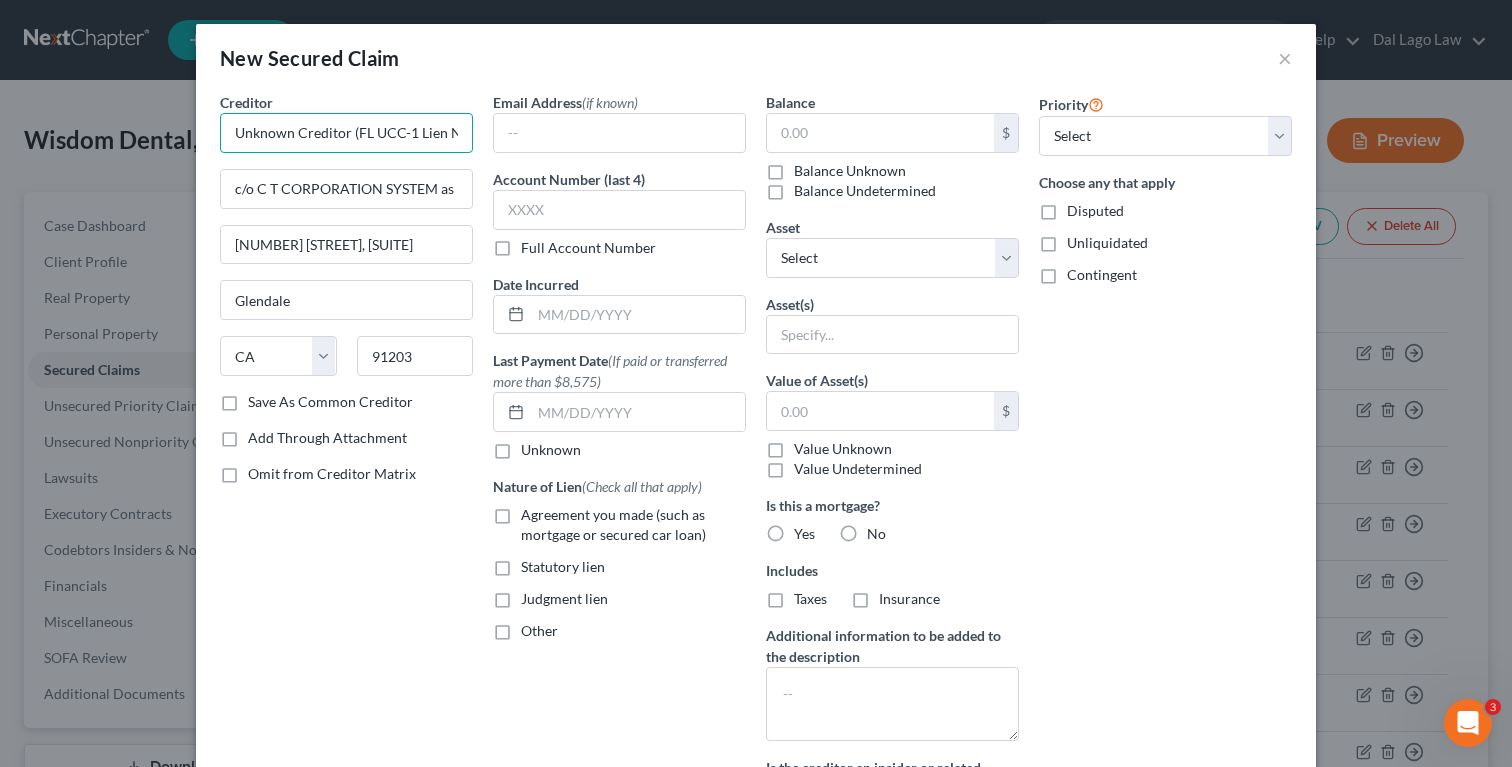 click on "Unknown Creditor (FL UCC-1 Lien No. 202202430634)" at bounding box center (346, 133) 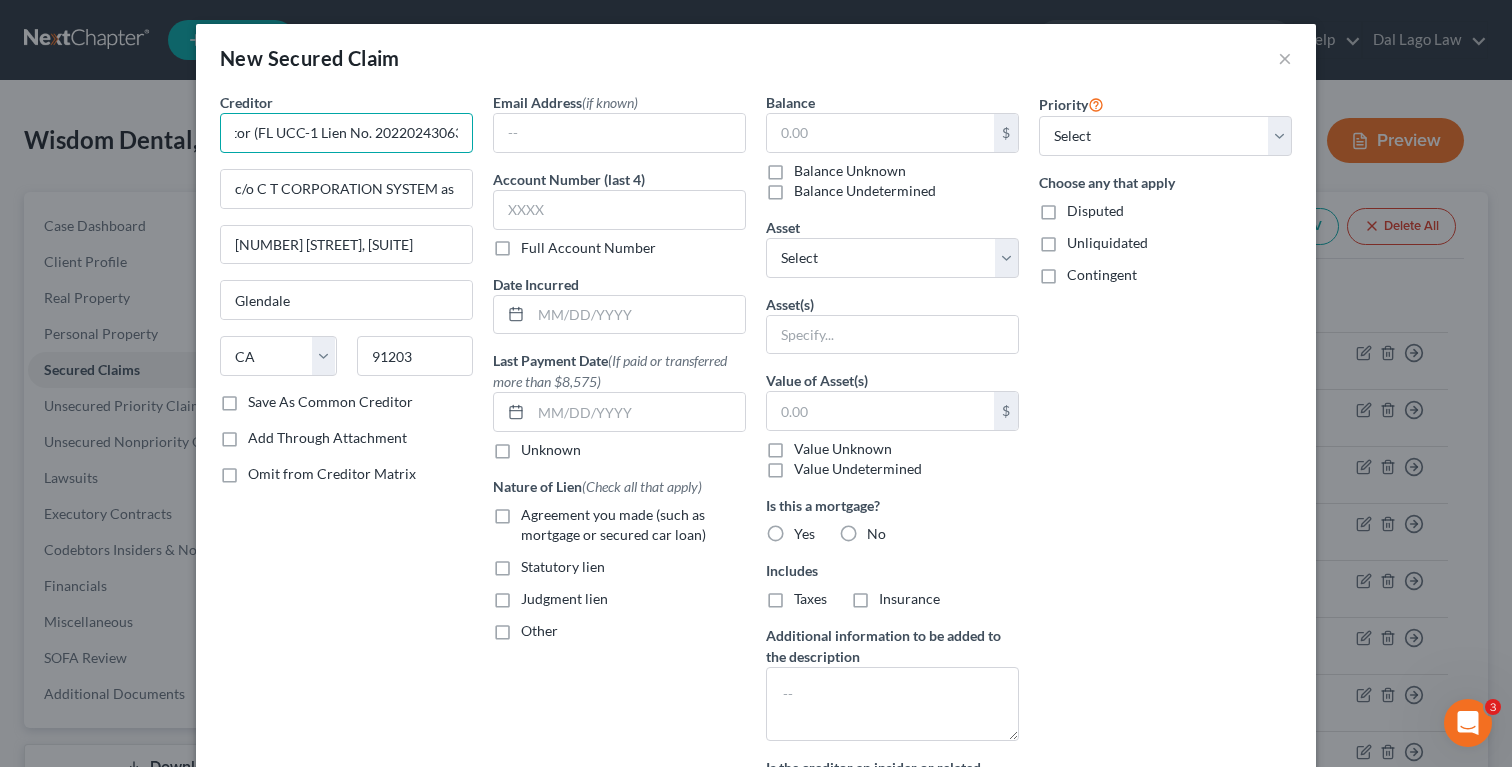 scroll, scrollTop: 0, scrollLeft: 115, axis: horizontal 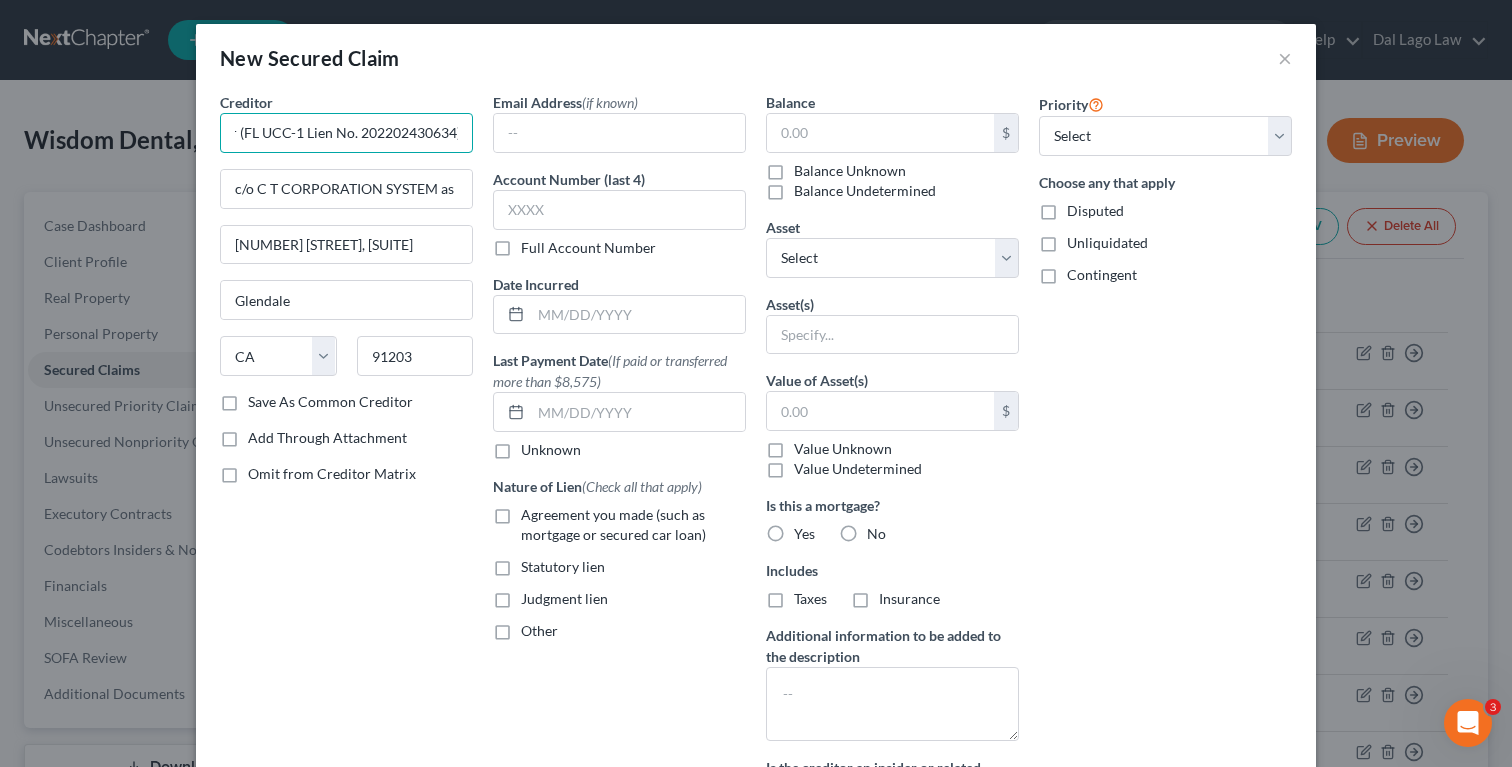 drag, startPoint x: 309, startPoint y: 132, endPoint x: 470, endPoint y: 127, distance: 161.07762 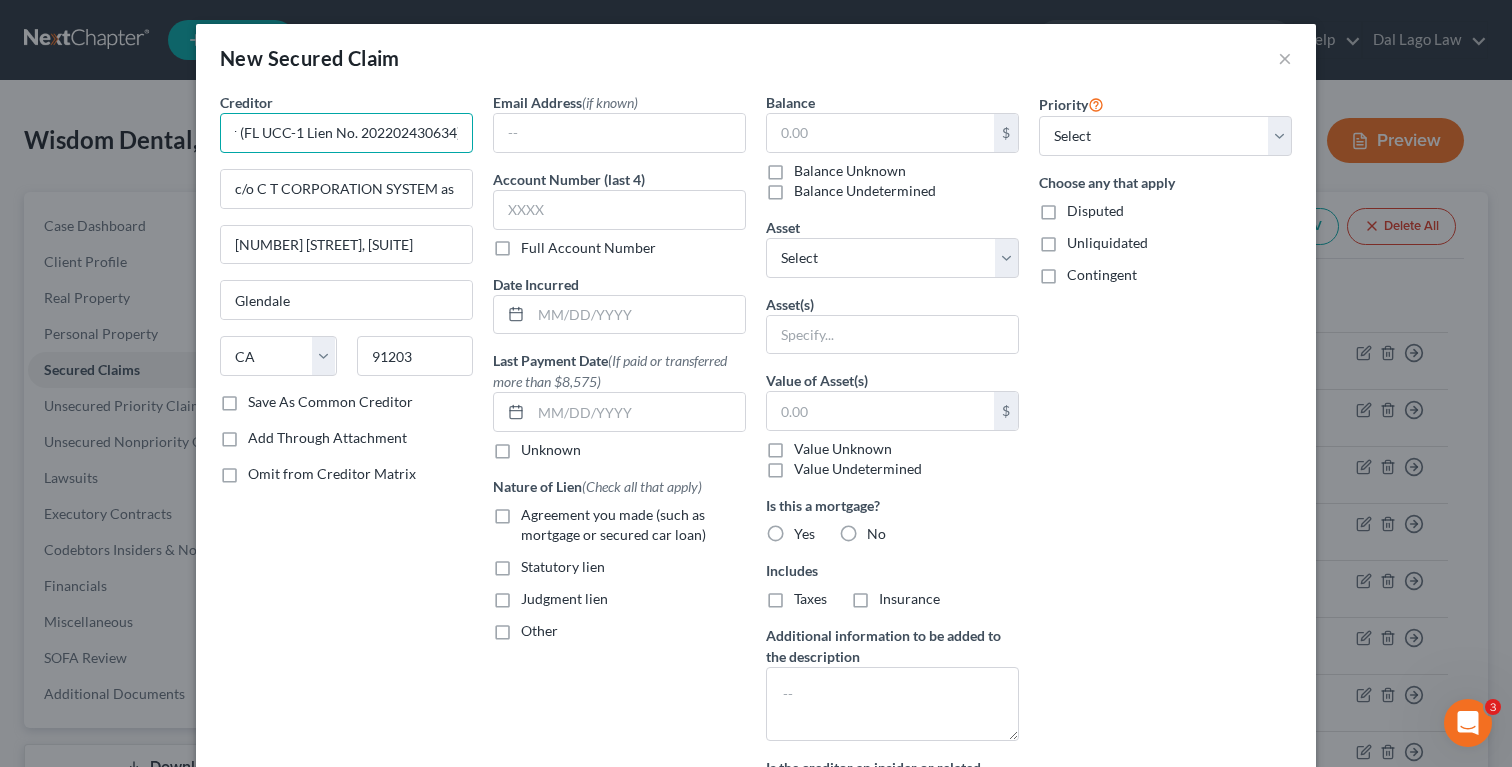 drag, startPoint x: 452, startPoint y: 128, endPoint x: 356, endPoint y: 129, distance: 96.00521 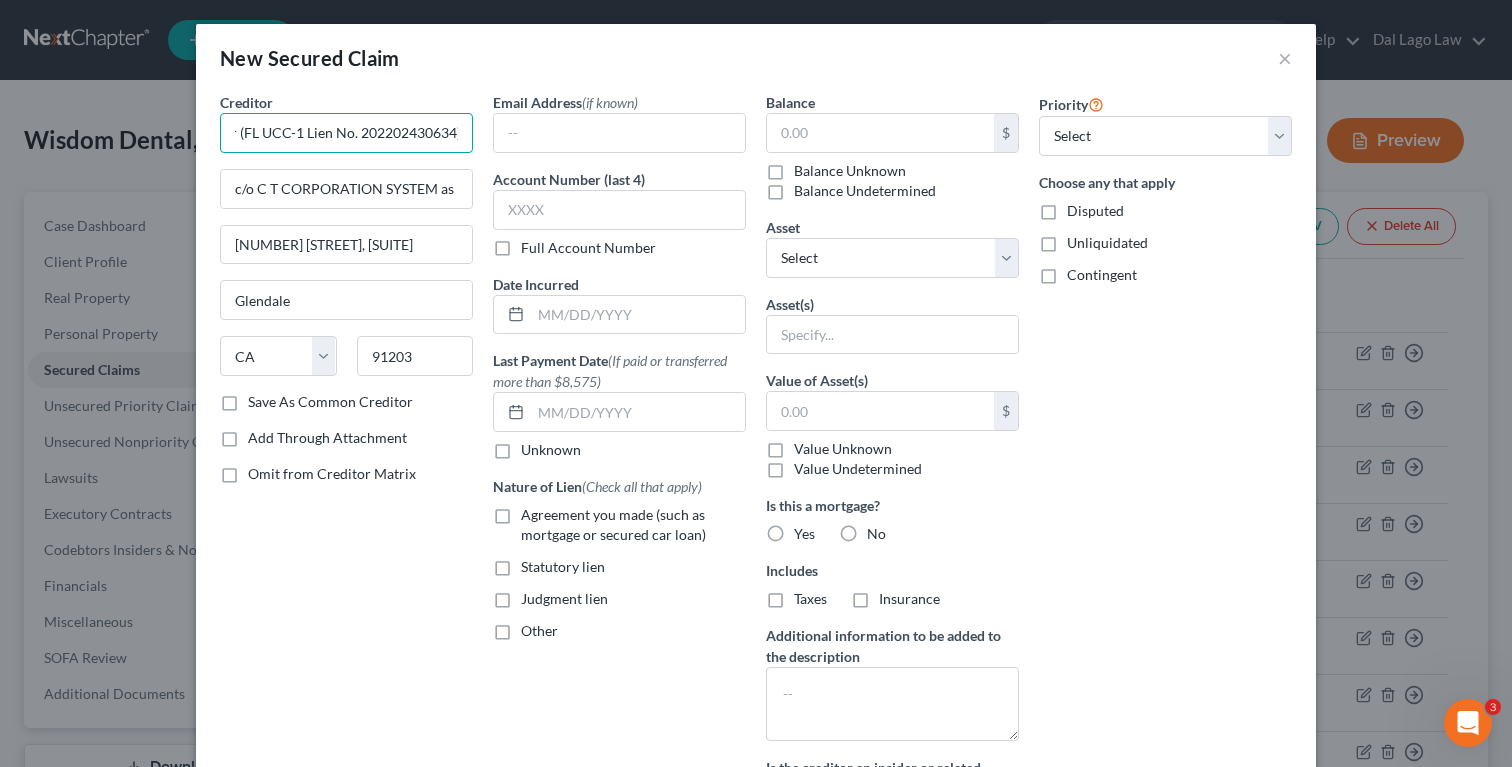 click on "Unknown Creditor (FL UCC-1 Lien No. 202202430634)" at bounding box center (346, 133) 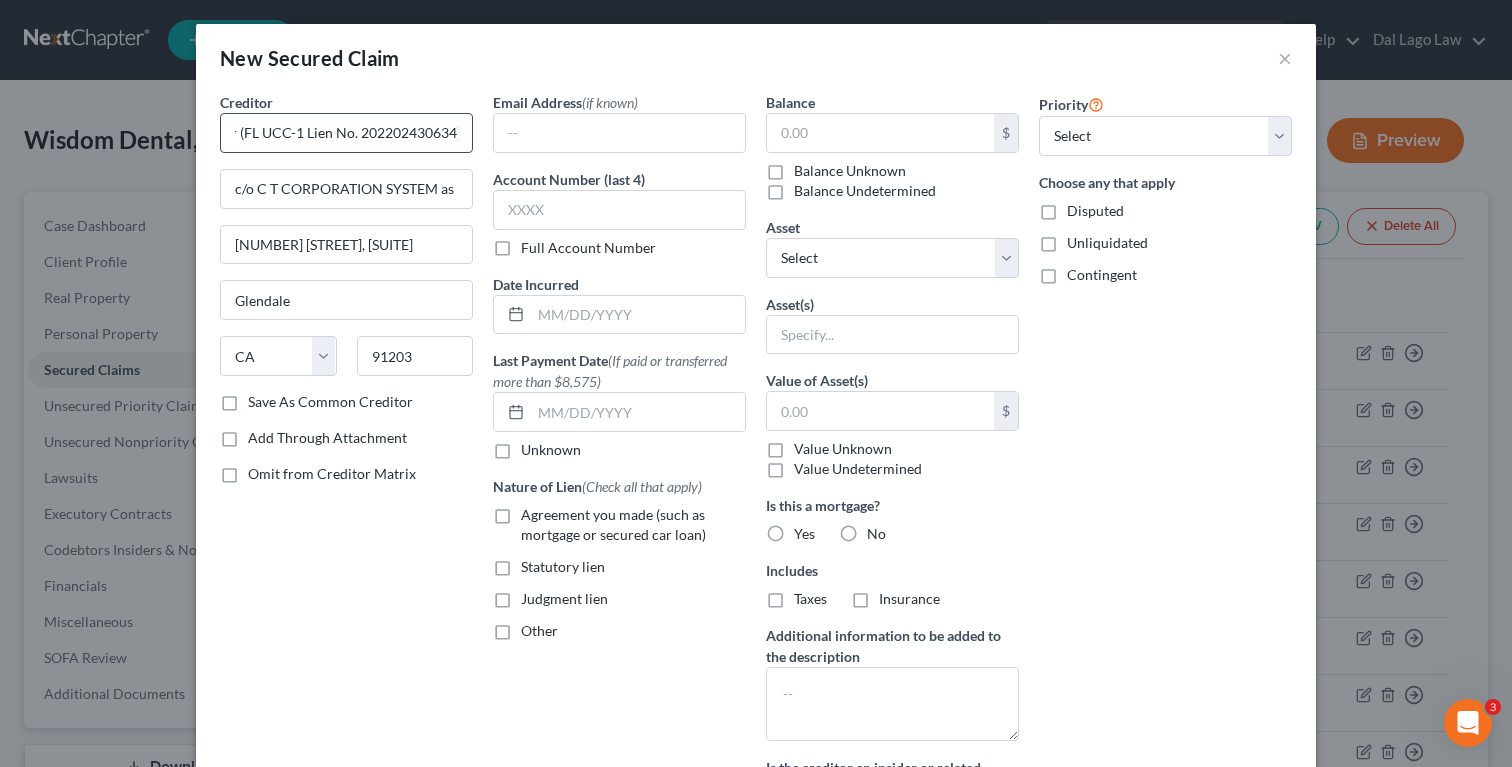 scroll, scrollTop: 0, scrollLeft: 0, axis: both 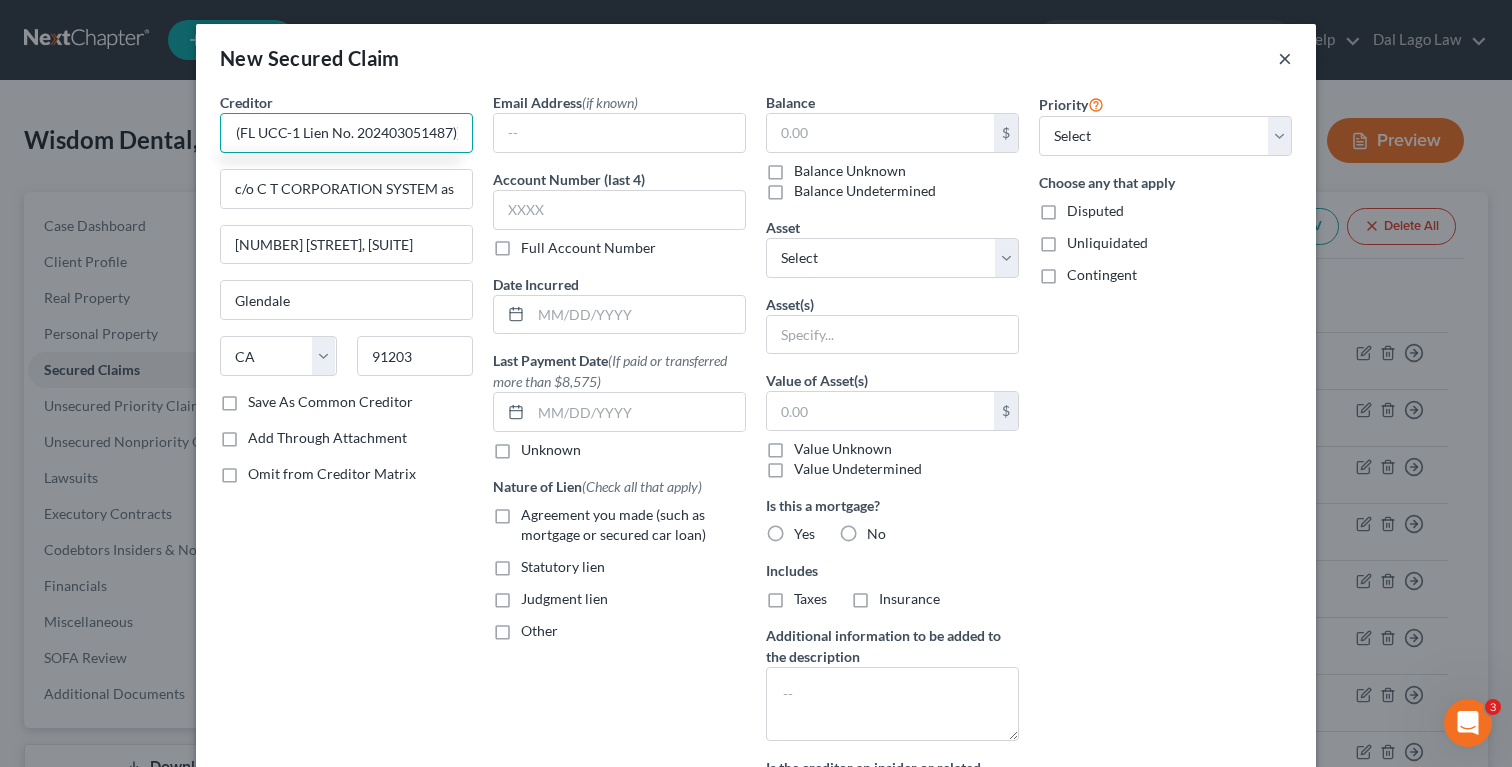 type on "Unknown Creditor (FL UCC-1 Lien No. 202403051487))" 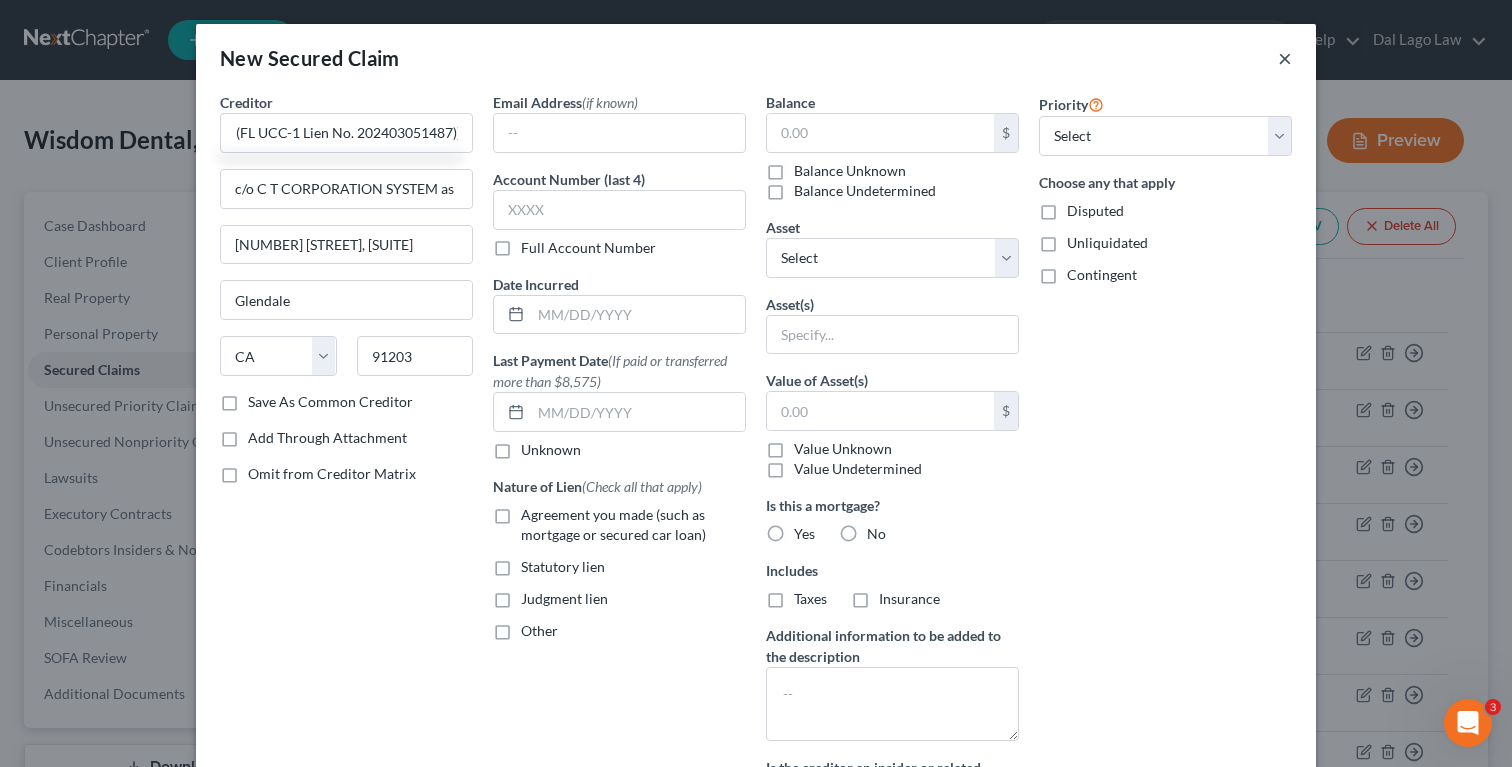 scroll, scrollTop: 0, scrollLeft: 0, axis: both 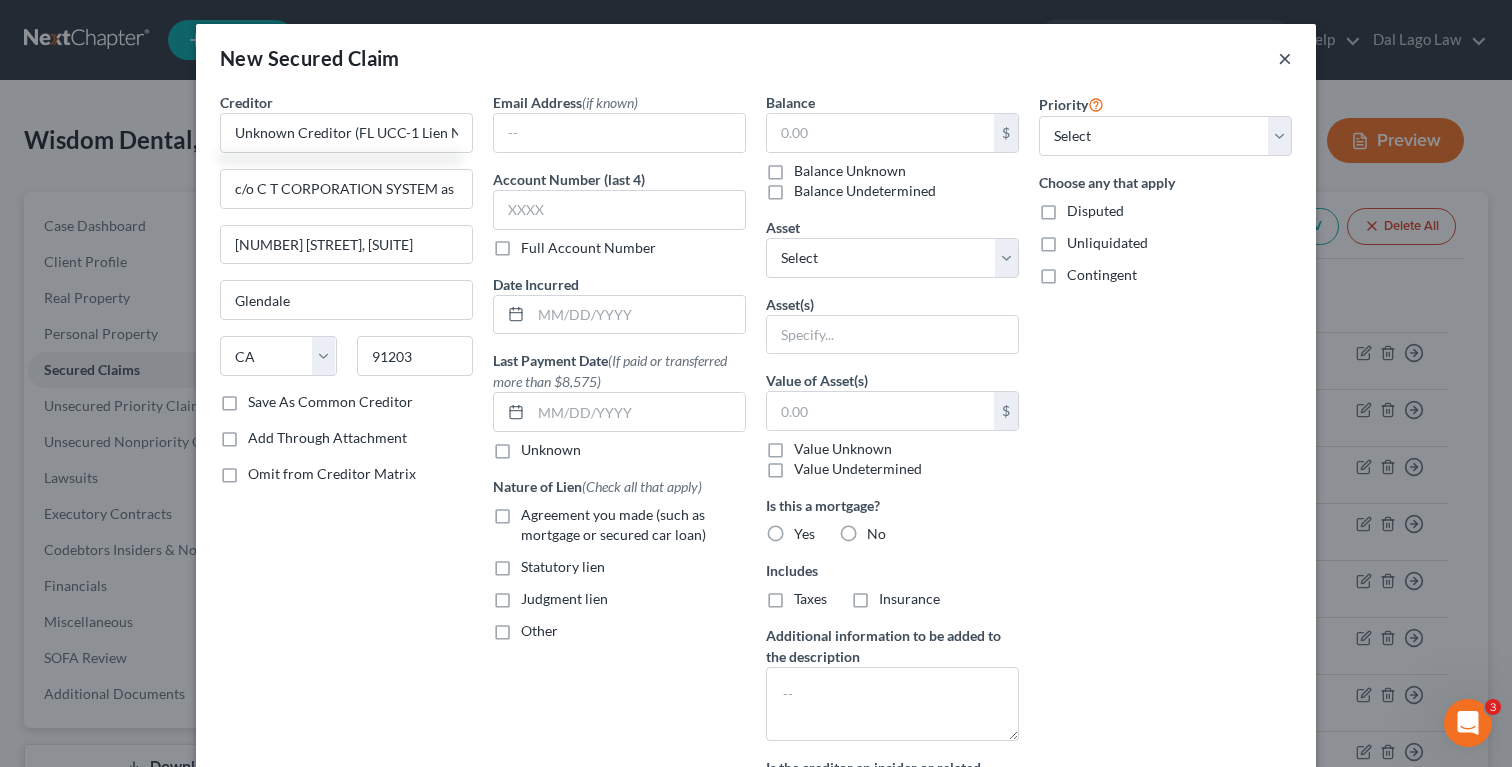 click on "×" at bounding box center (1285, 58) 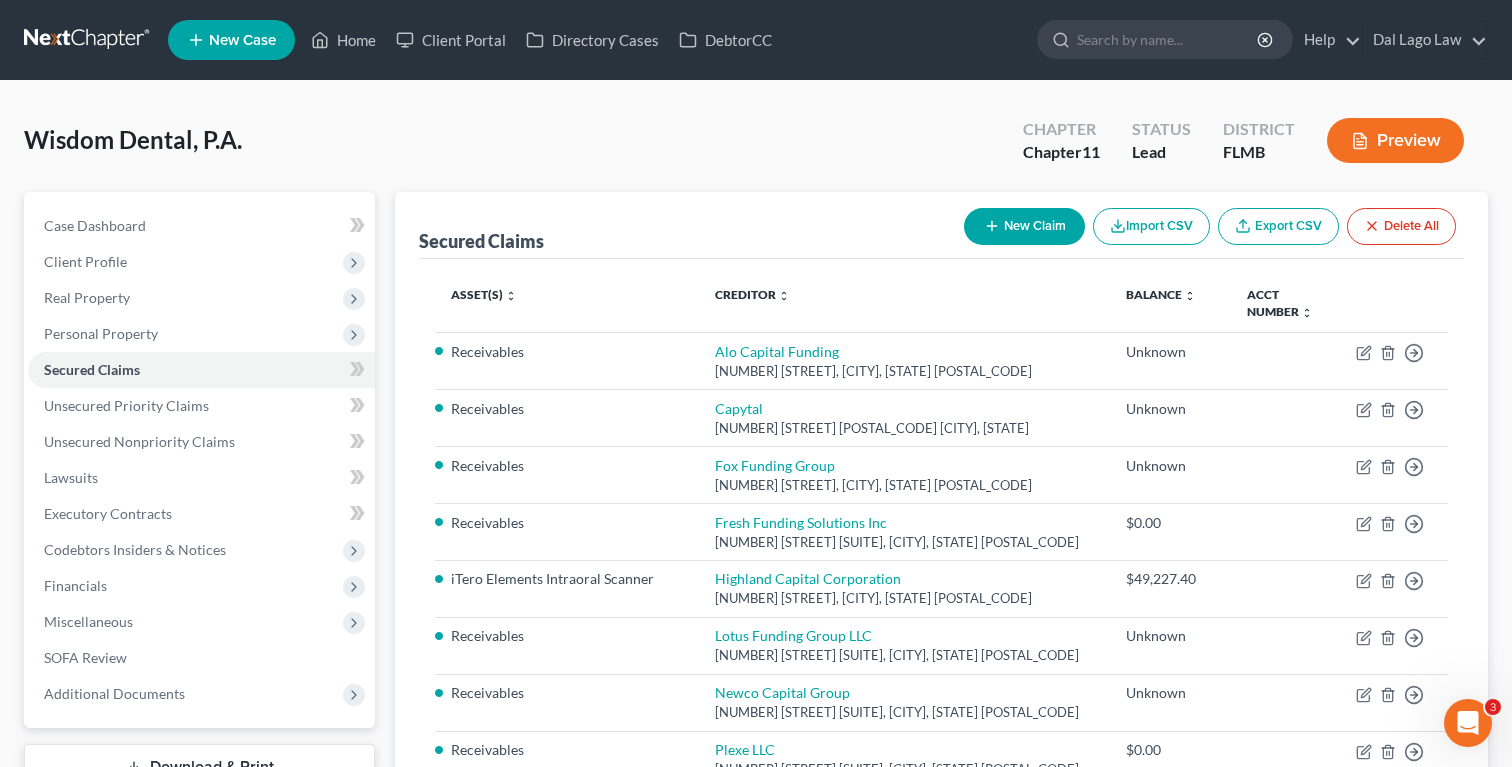 scroll, scrollTop: 3004, scrollLeft: 0, axis: vertical 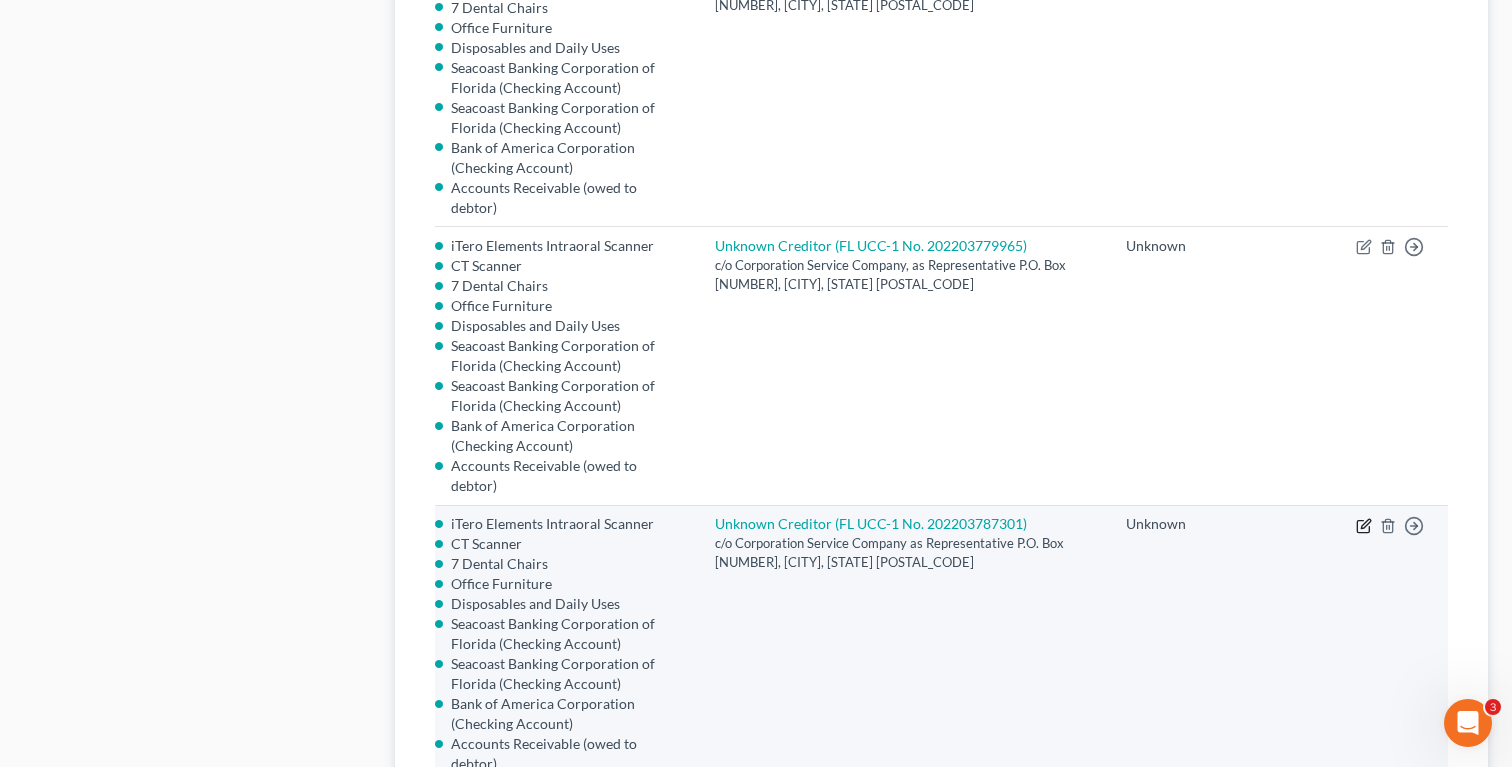 click 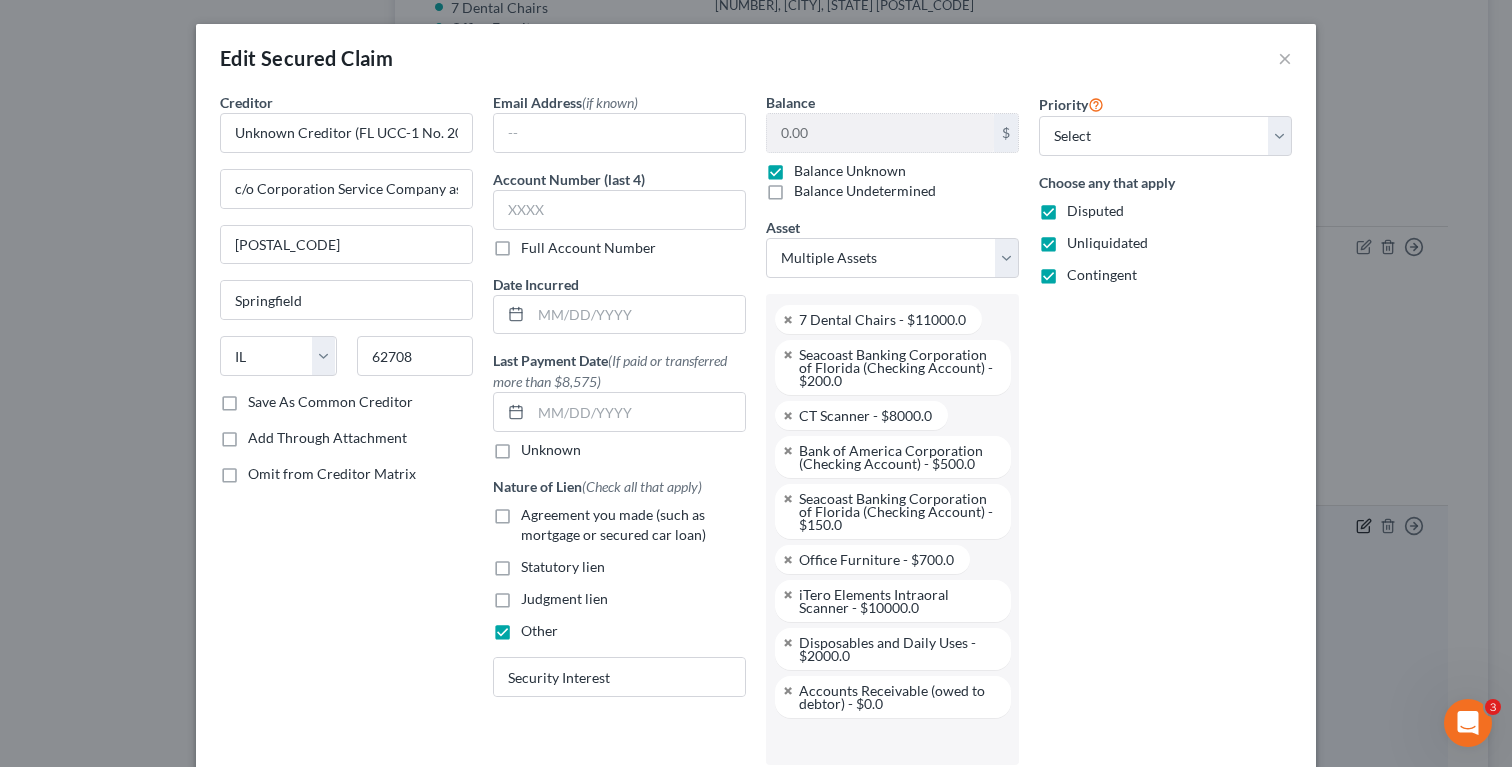 scroll, scrollTop: 252, scrollLeft: 0, axis: vertical 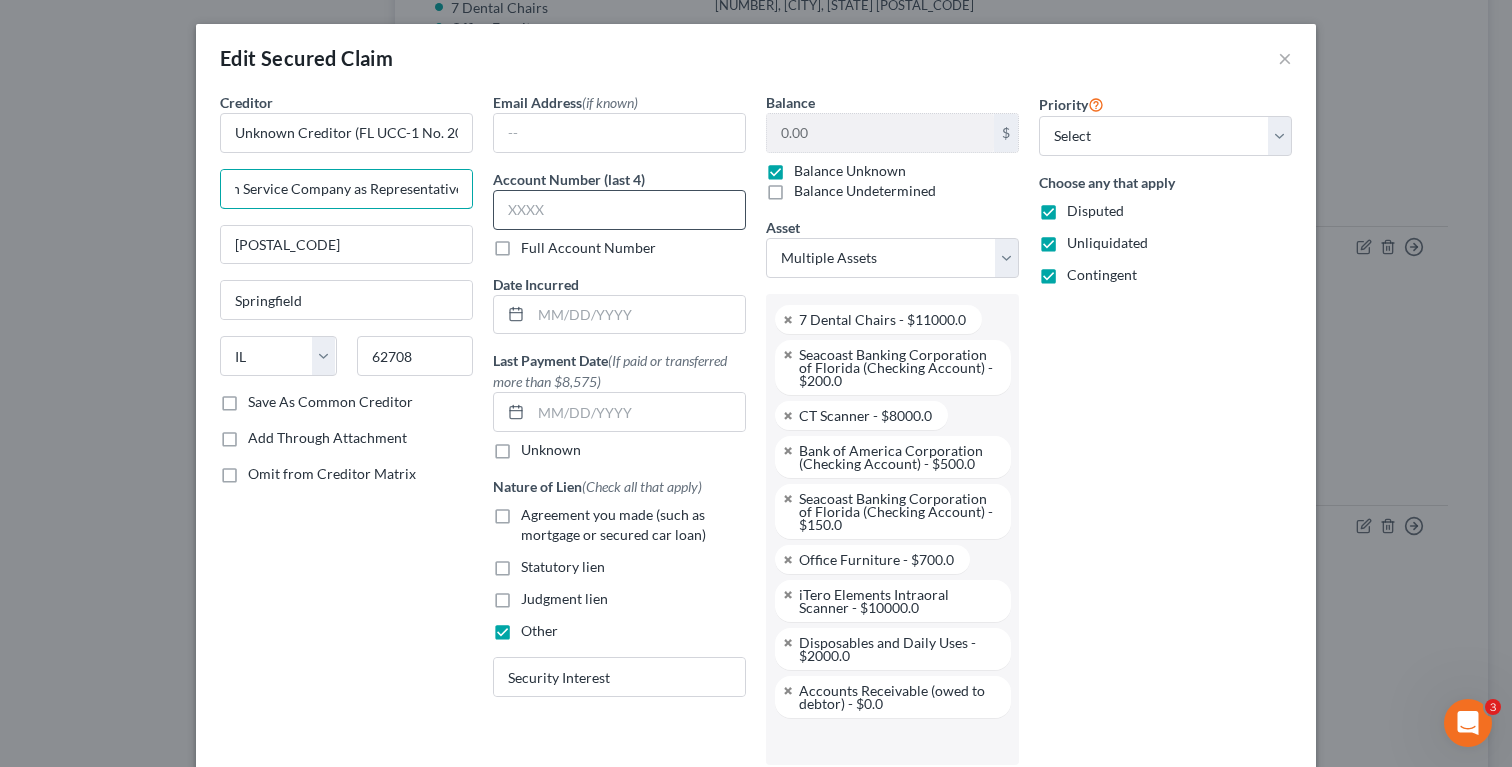 drag, startPoint x: 322, startPoint y: 191, endPoint x: 532, endPoint y: 191, distance: 210 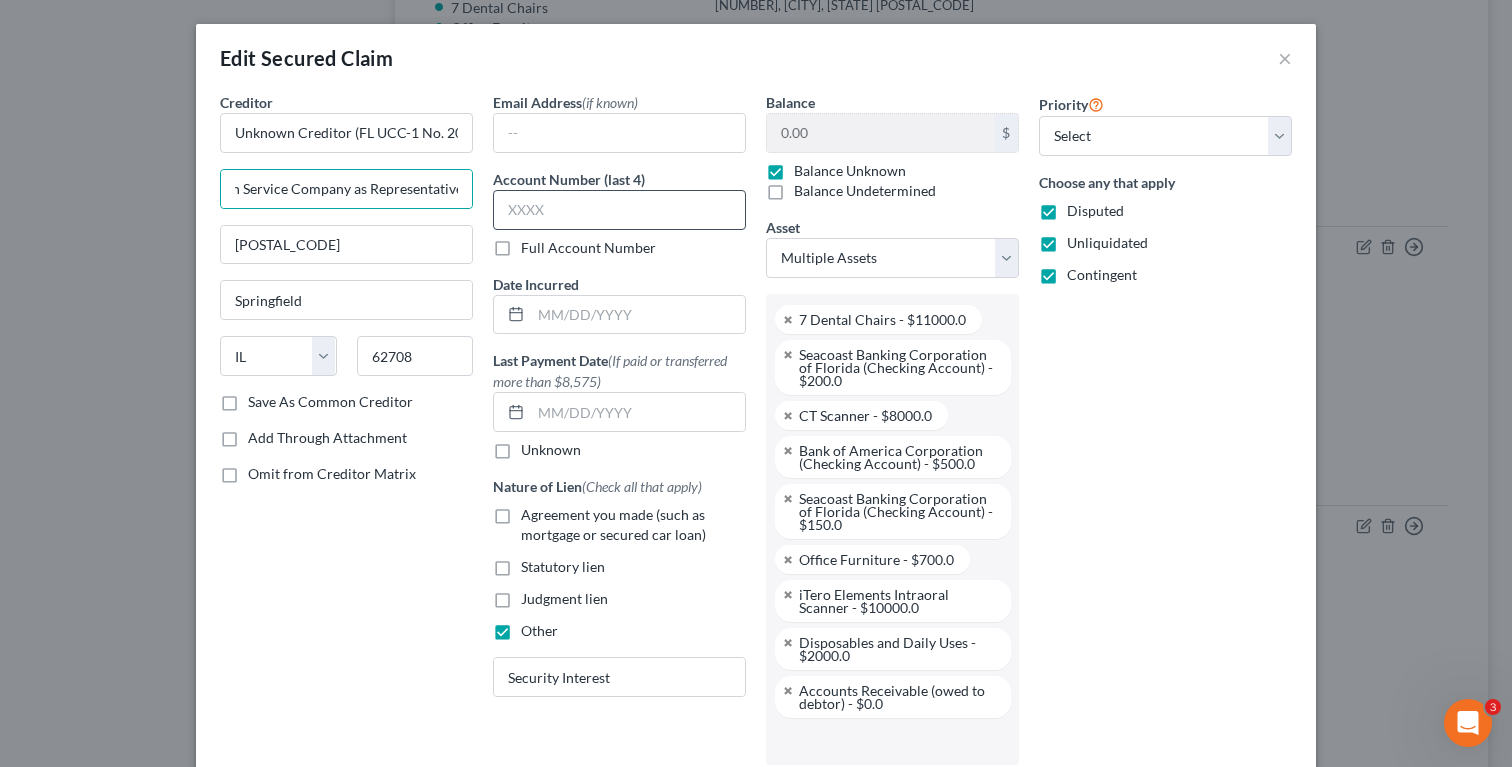 scroll, scrollTop: 0, scrollLeft: 0, axis: both 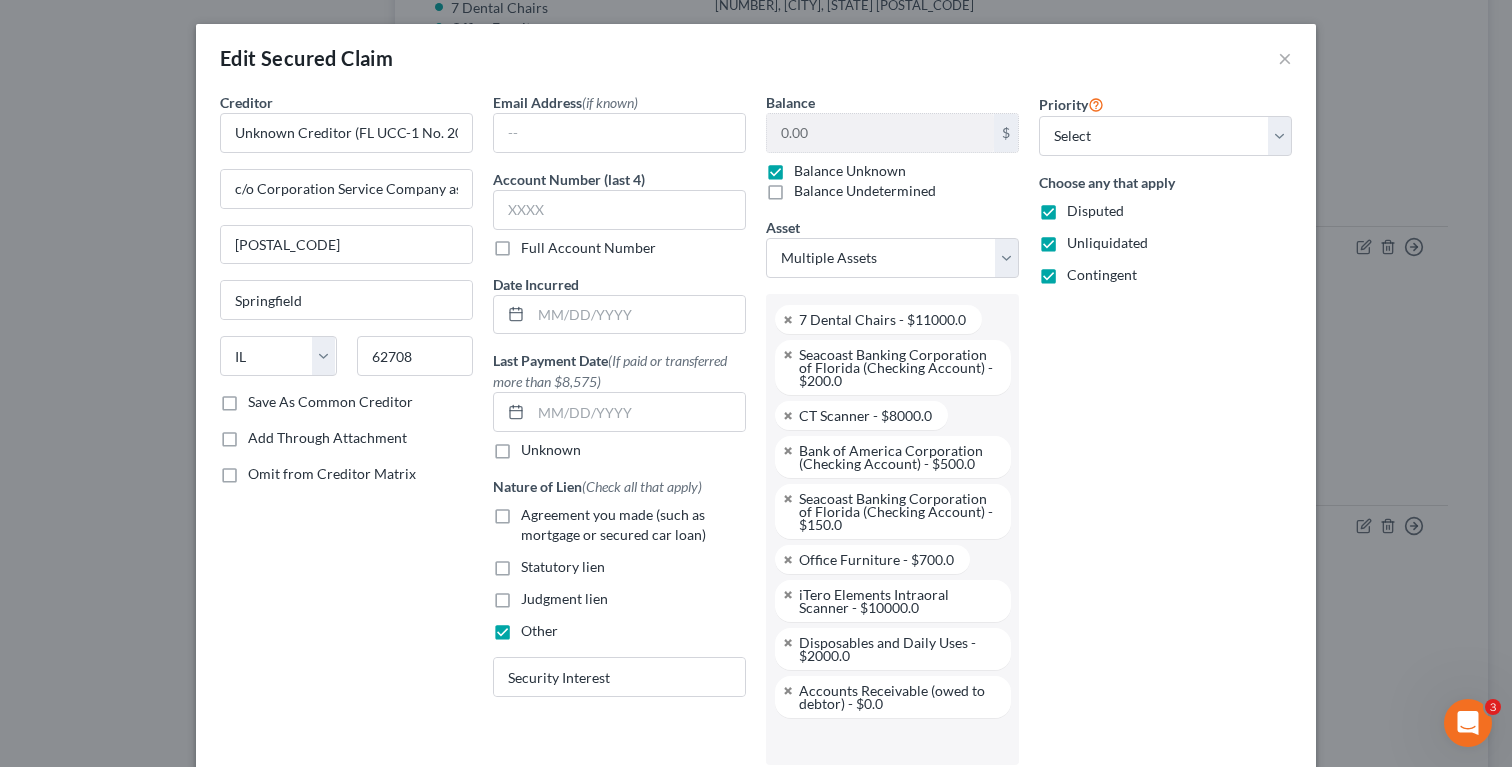 click on "Edit Secured Claim  ×" at bounding box center [756, 58] 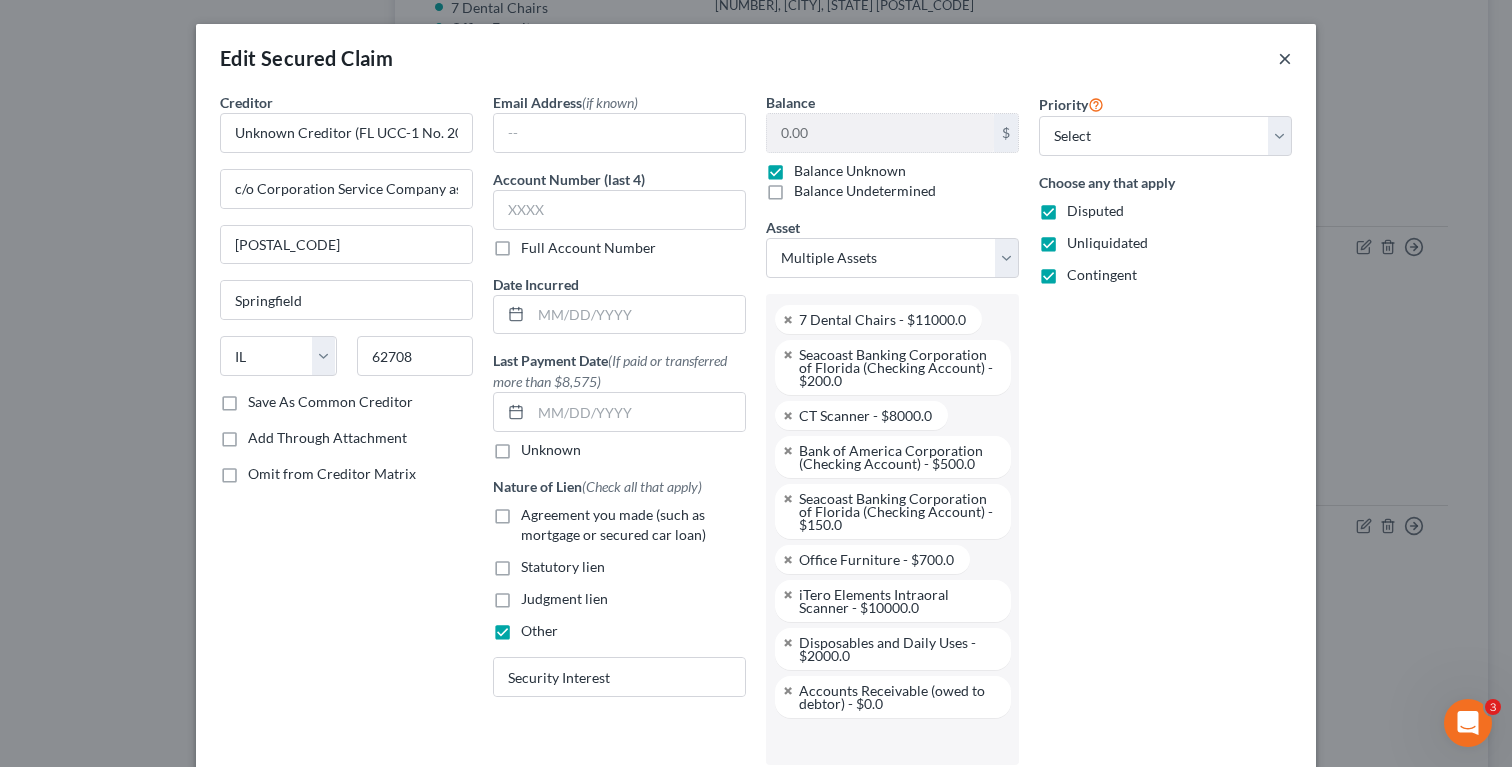 click on "×" at bounding box center [1285, 58] 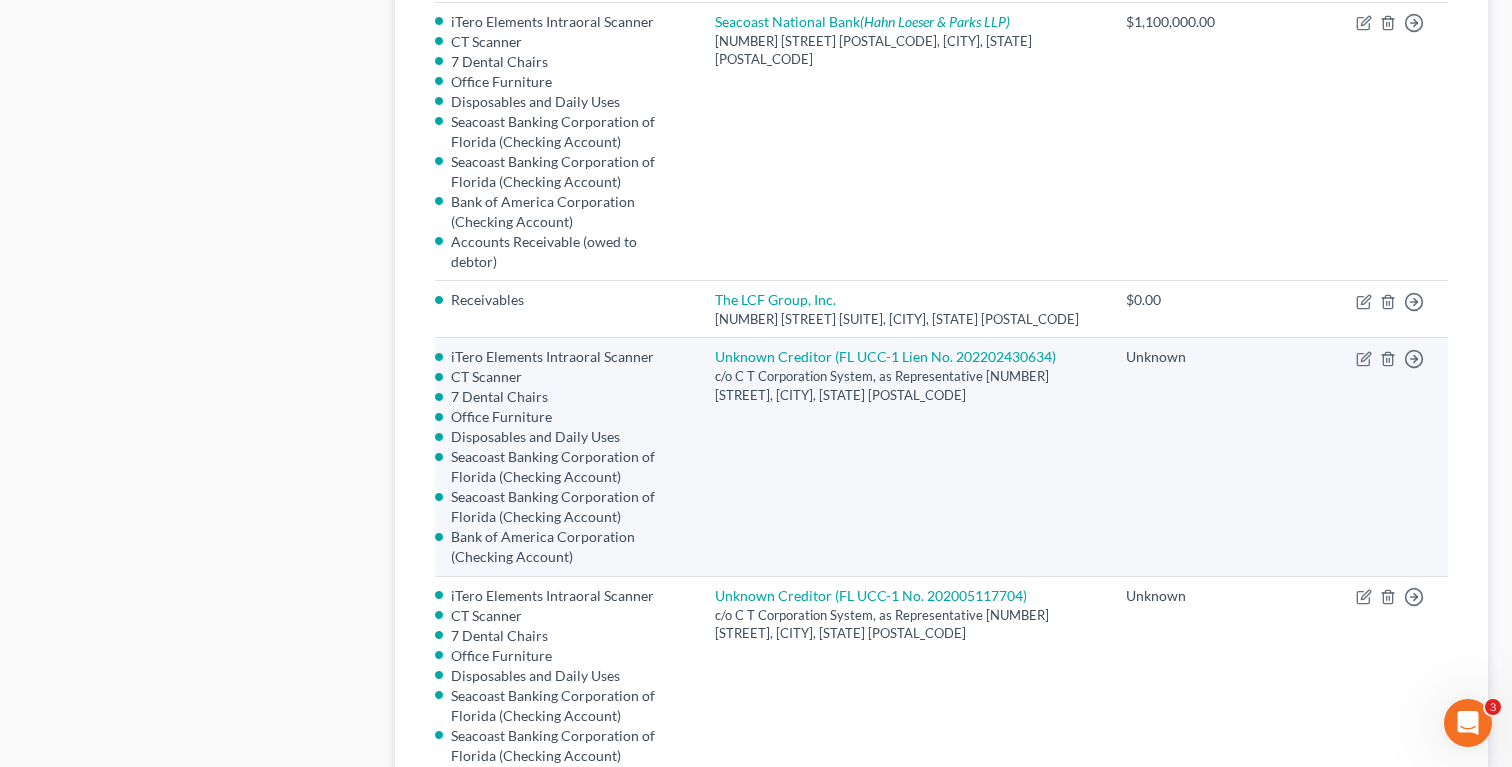 scroll, scrollTop: 1099, scrollLeft: 0, axis: vertical 